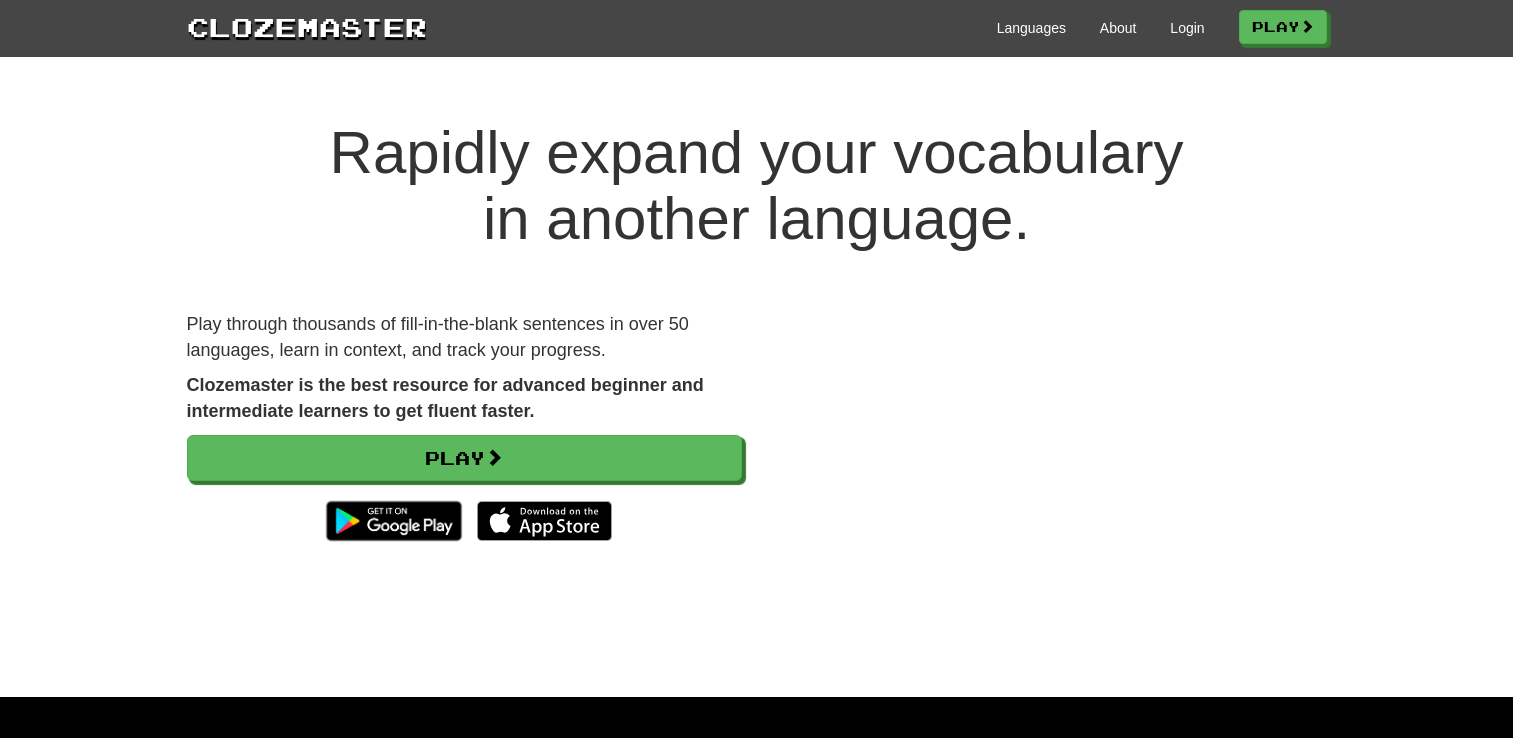 scroll, scrollTop: 0, scrollLeft: 0, axis: both 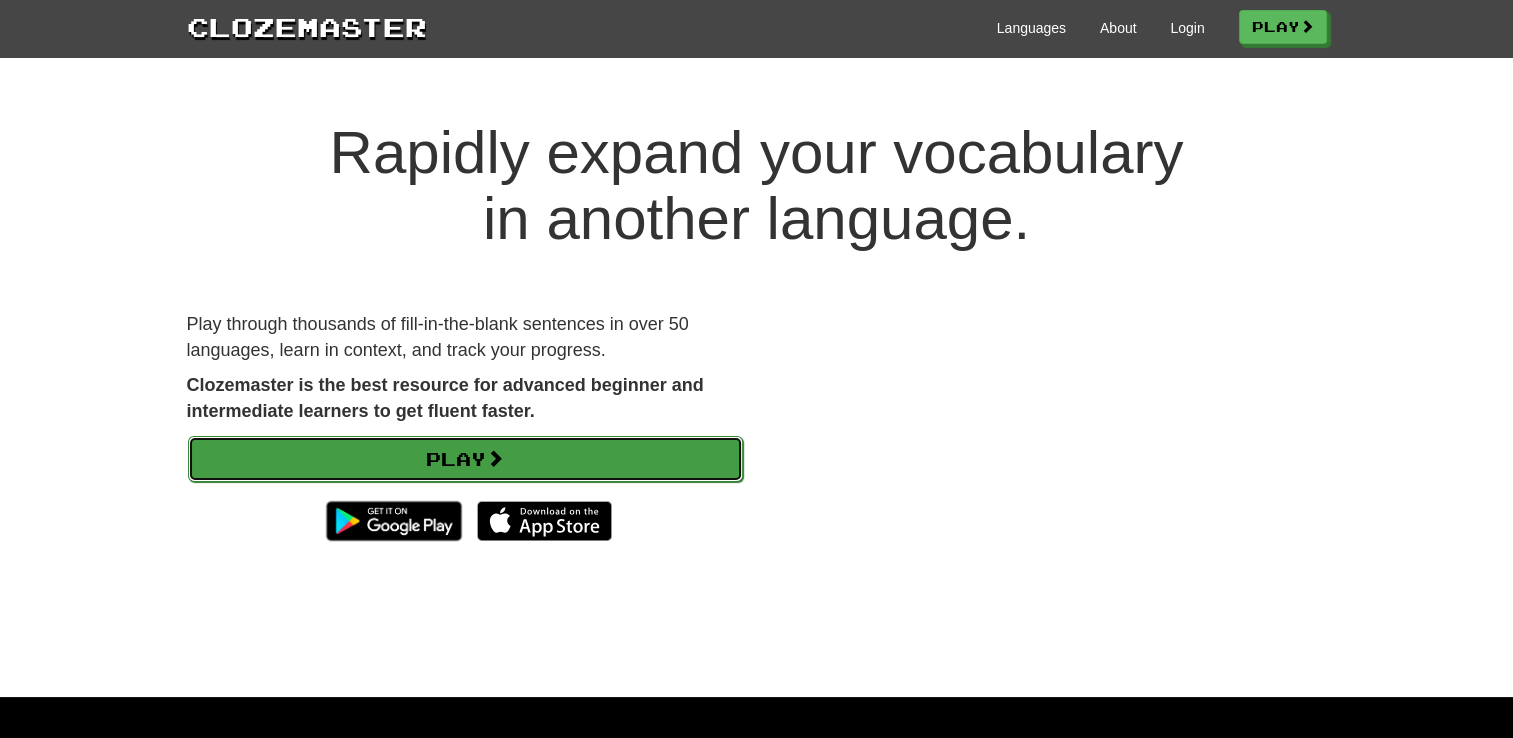 click on "Play" at bounding box center (465, 459) 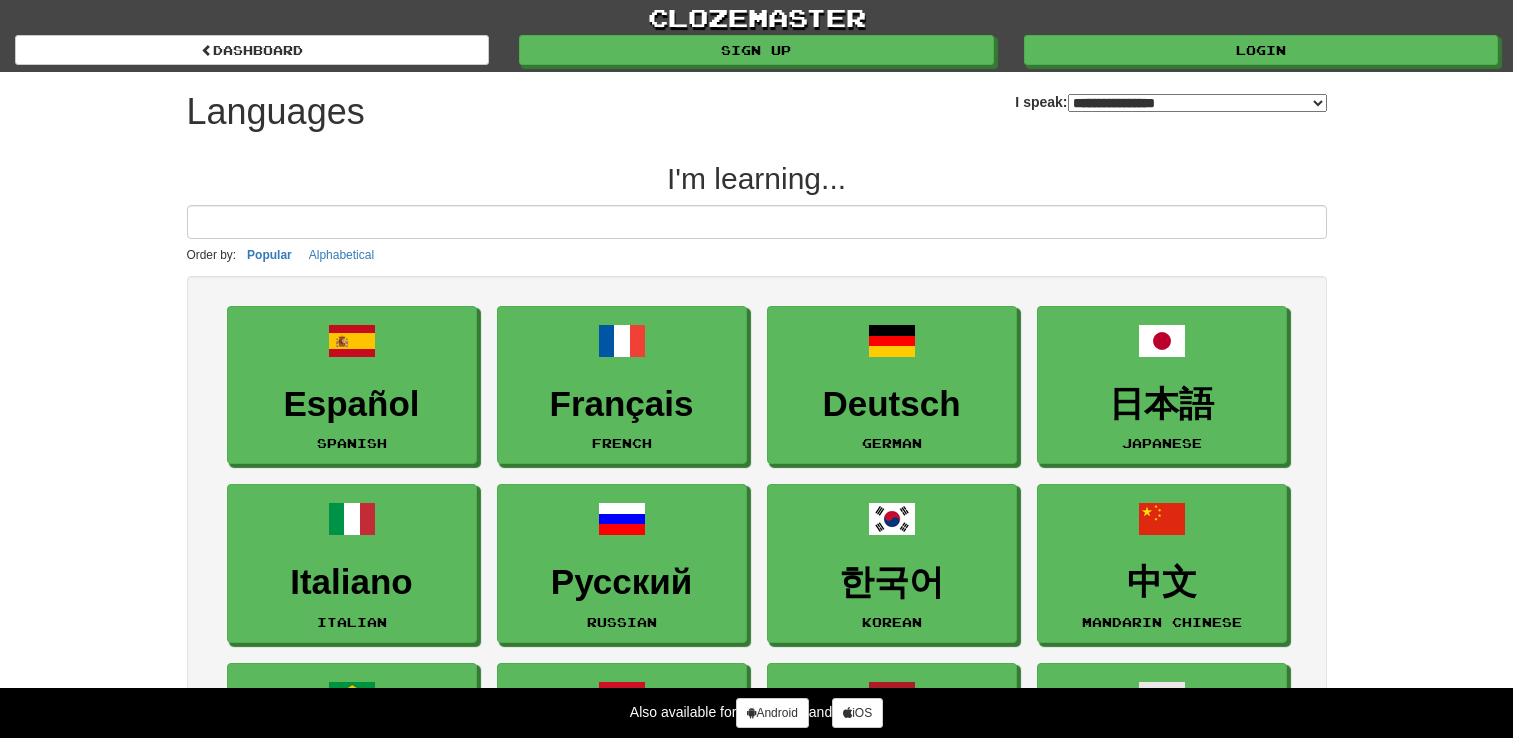select on "*******" 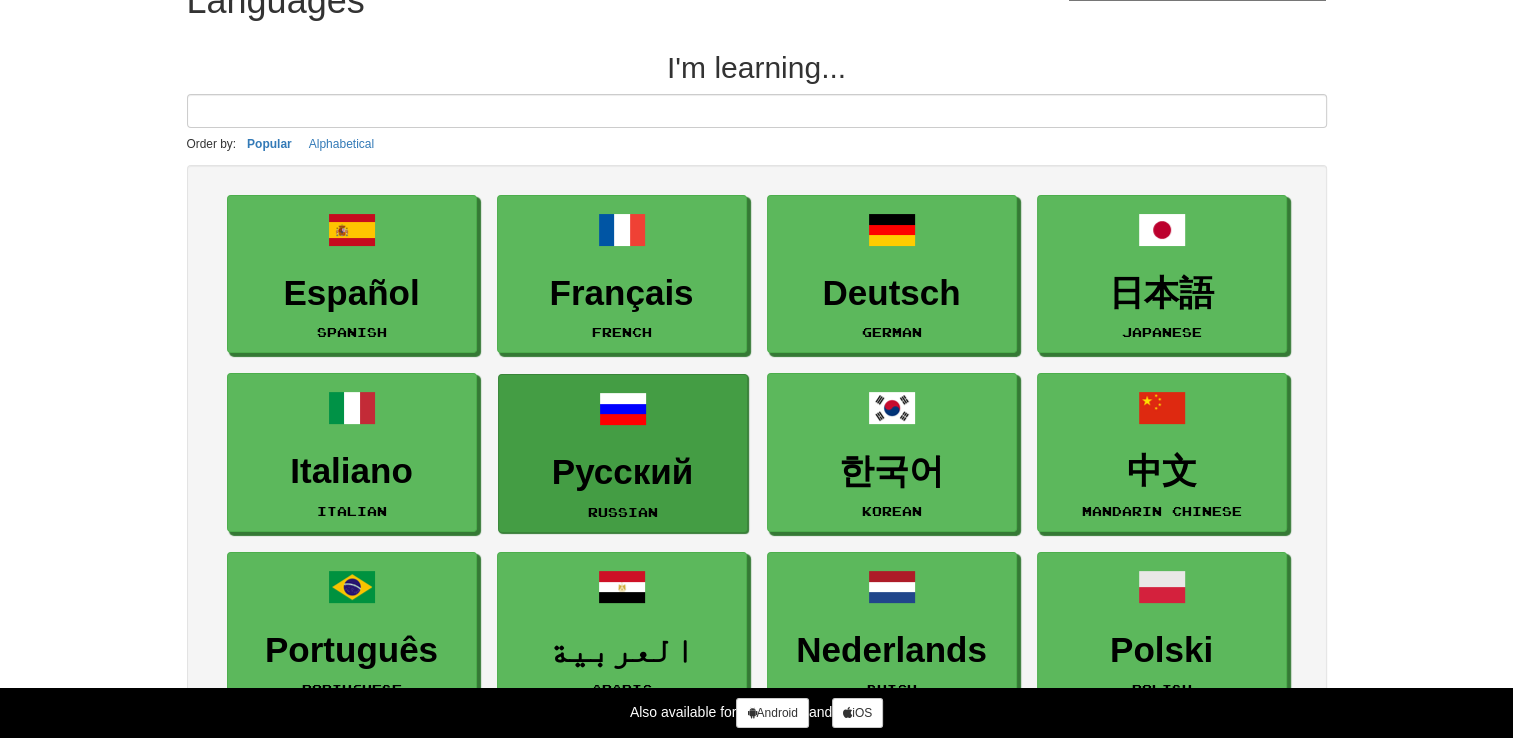 scroll, scrollTop: 0, scrollLeft: 0, axis: both 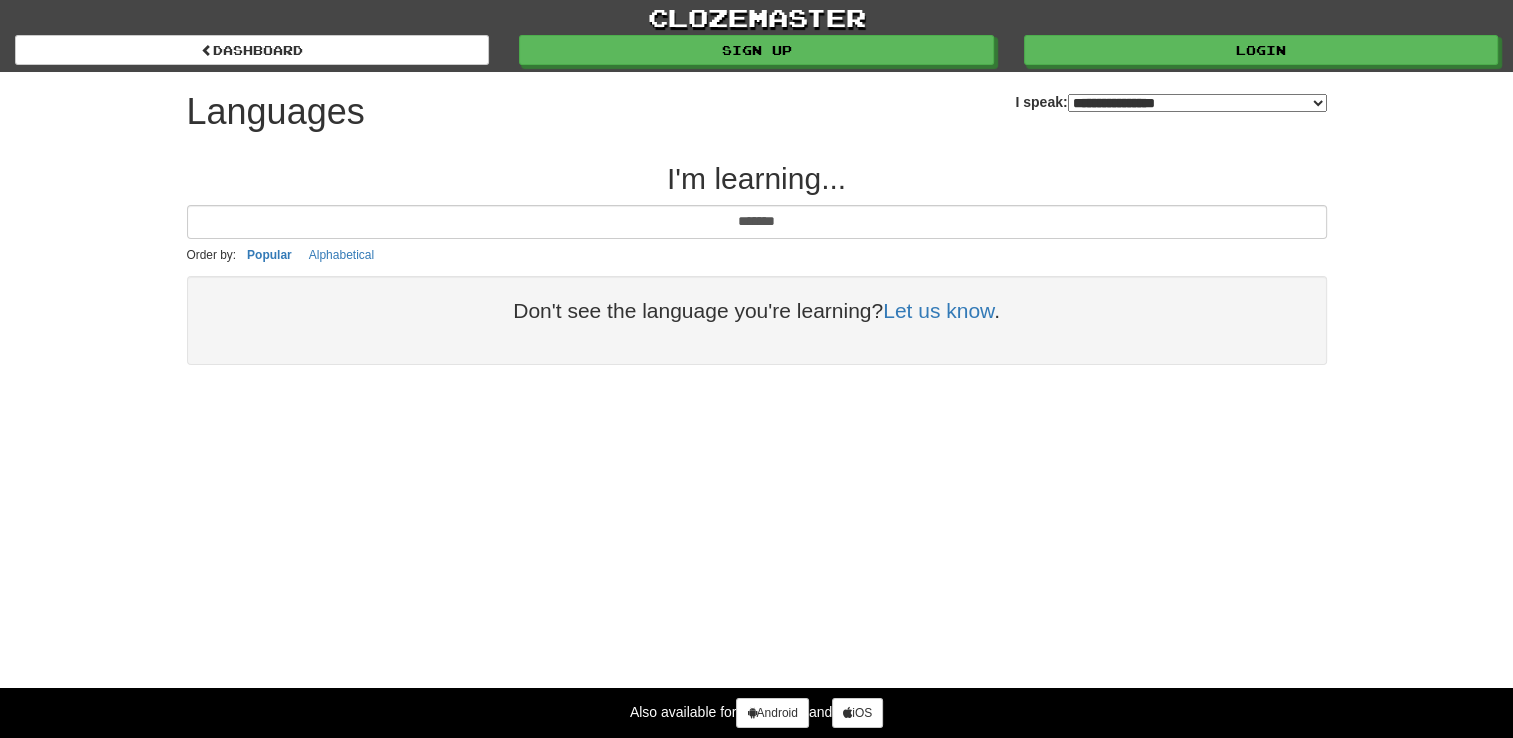 type on "*******" 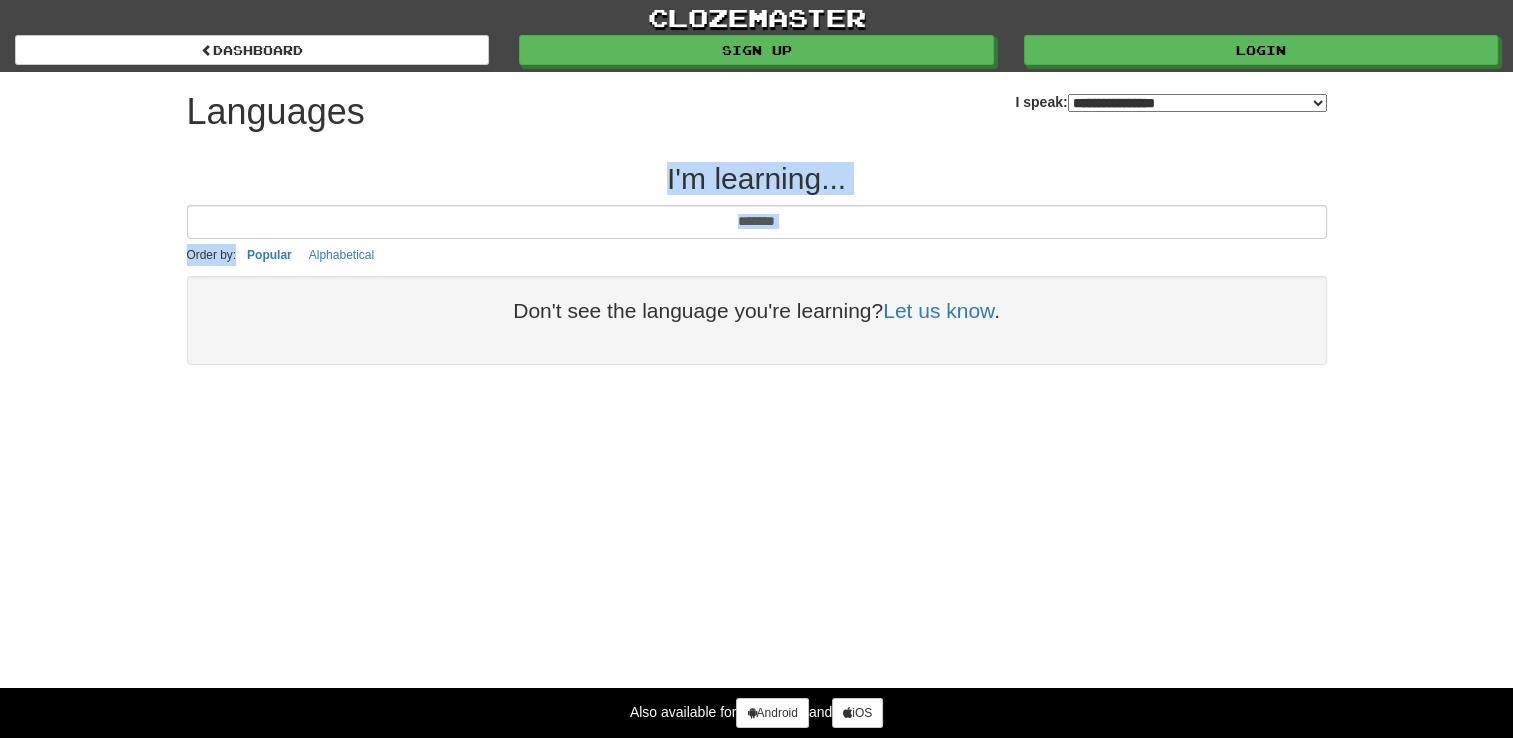 drag, startPoint x: 855, startPoint y: 136, endPoint x: 839, endPoint y: 252, distance: 117.09825 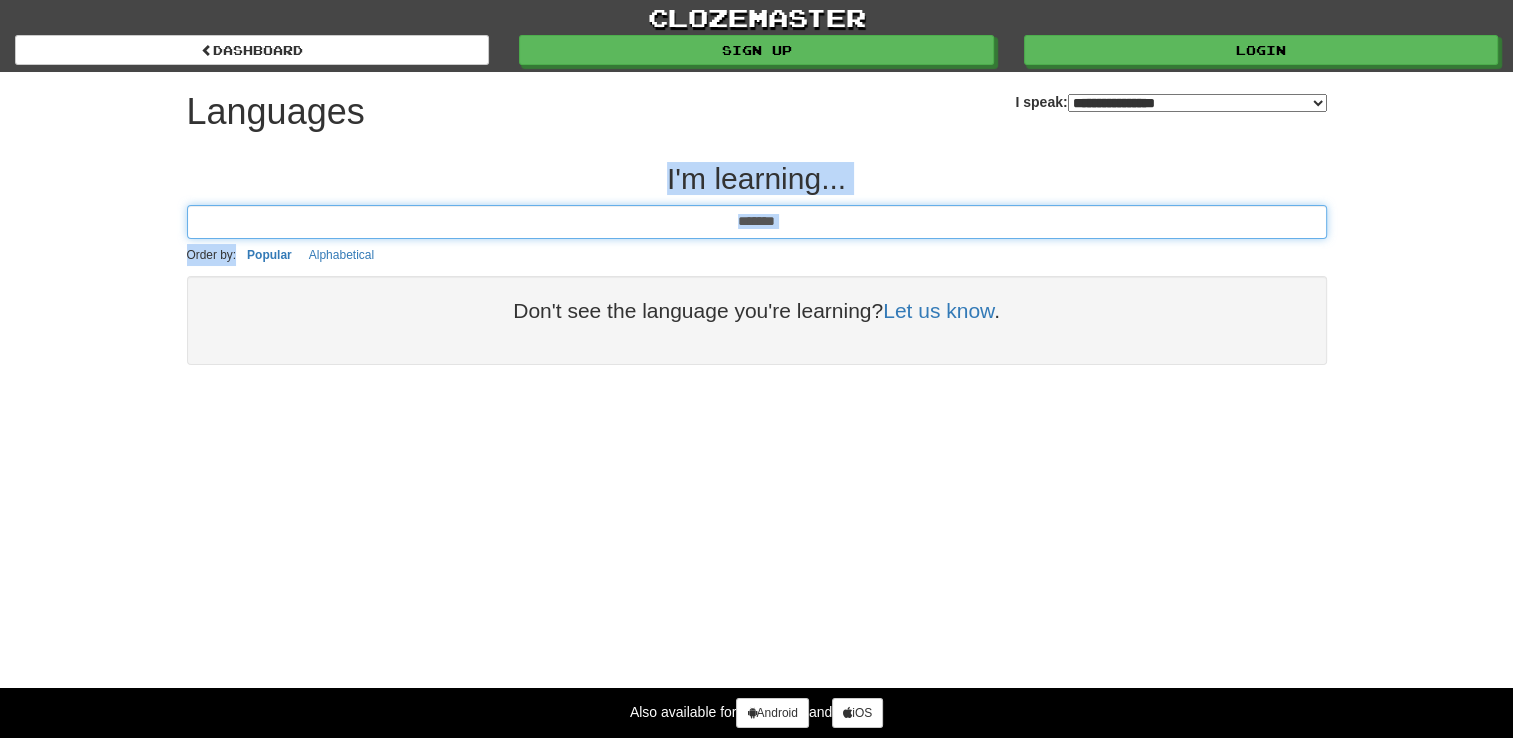 drag, startPoint x: 839, startPoint y: 252, endPoint x: 804, endPoint y: 214, distance: 51.662365 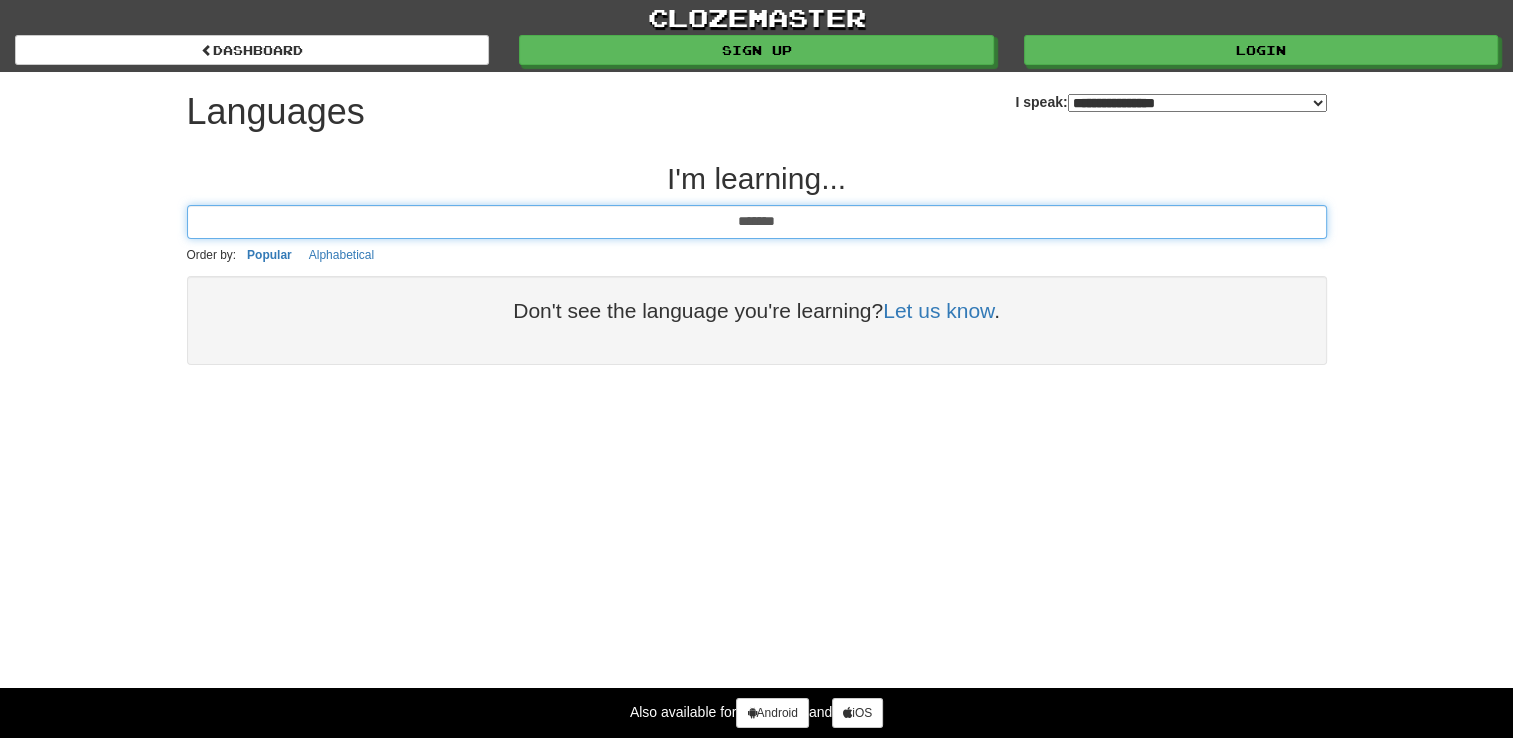 click on "*******" at bounding box center [757, 222] 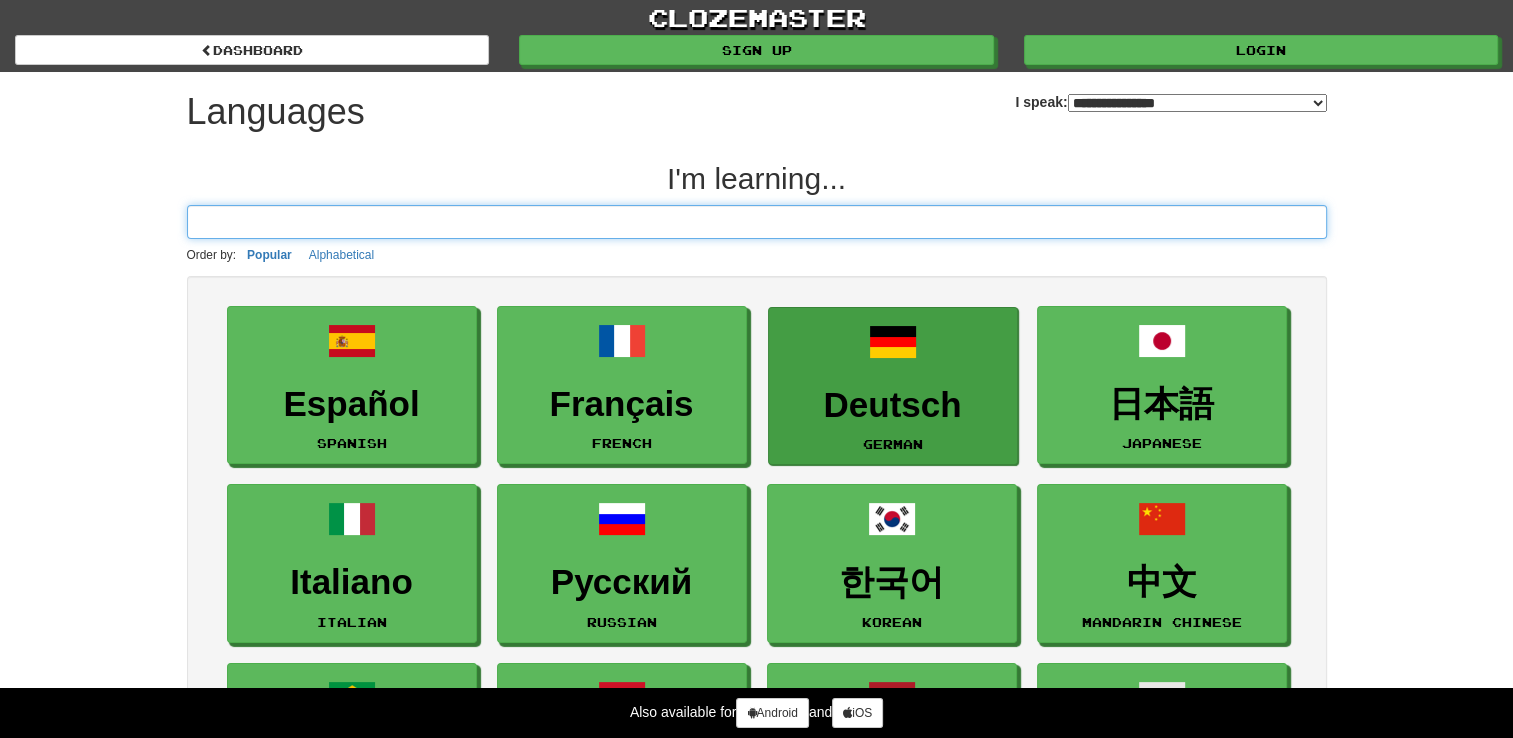 type 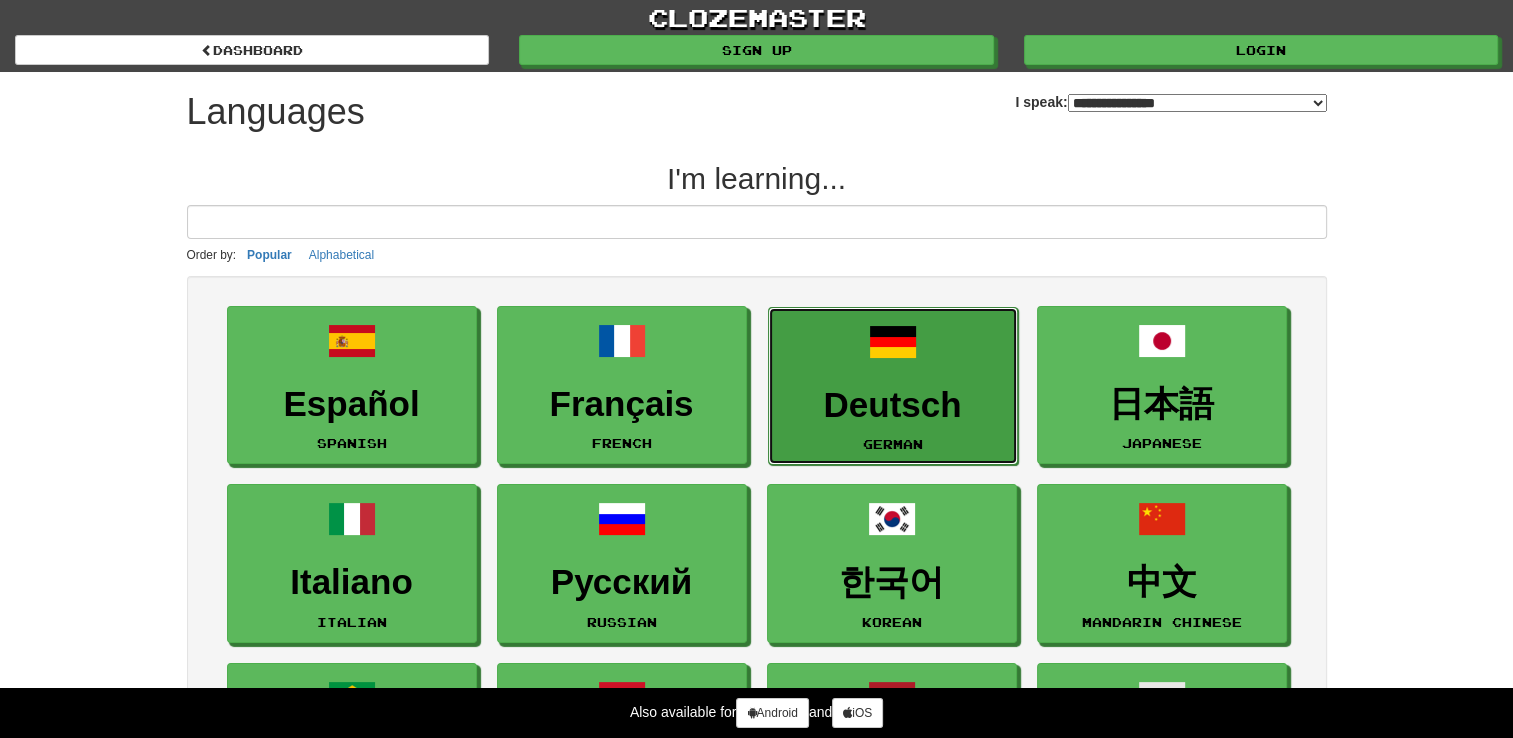 click on "Deutsch" at bounding box center [893, 405] 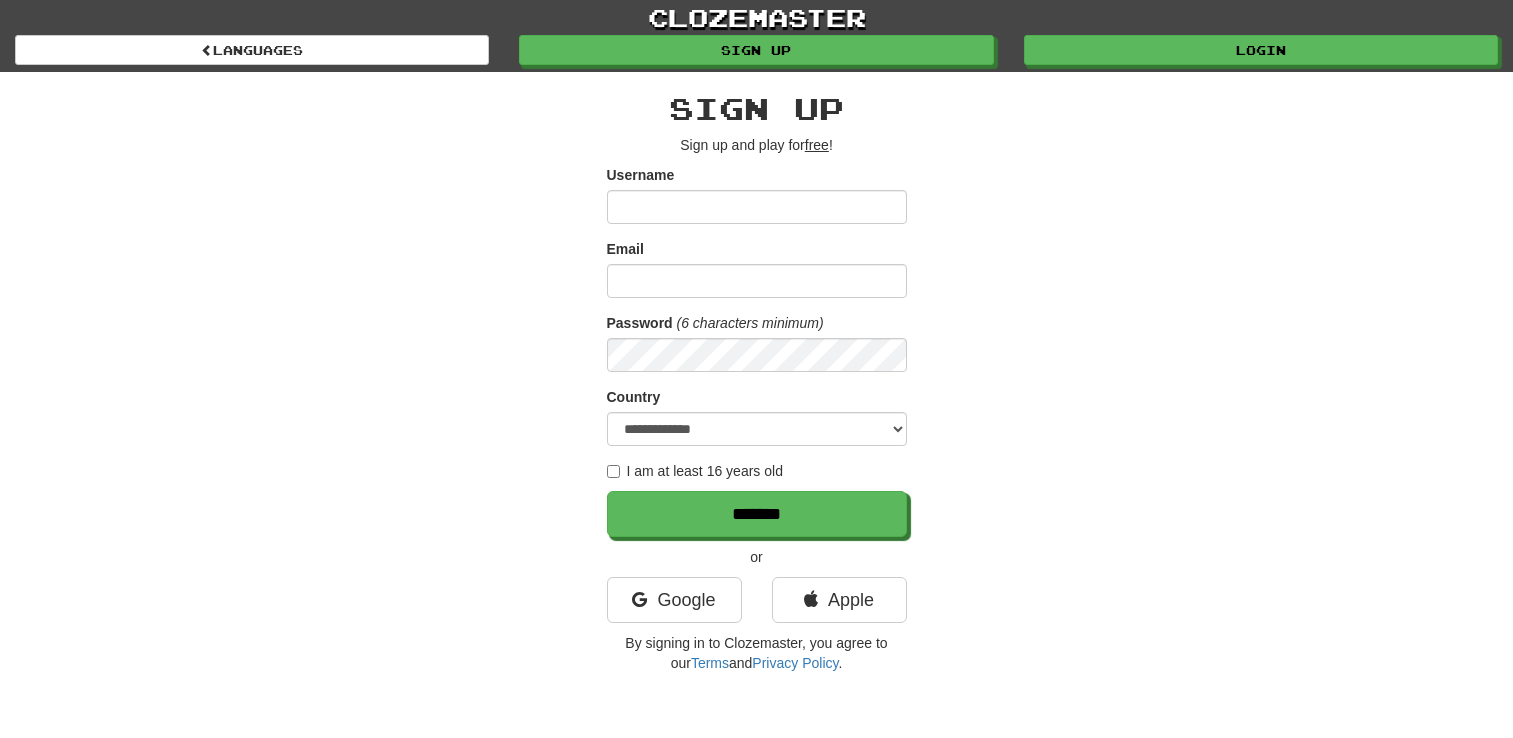 scroll, scrollTop: 0, scrollLeft: 0, axis: both 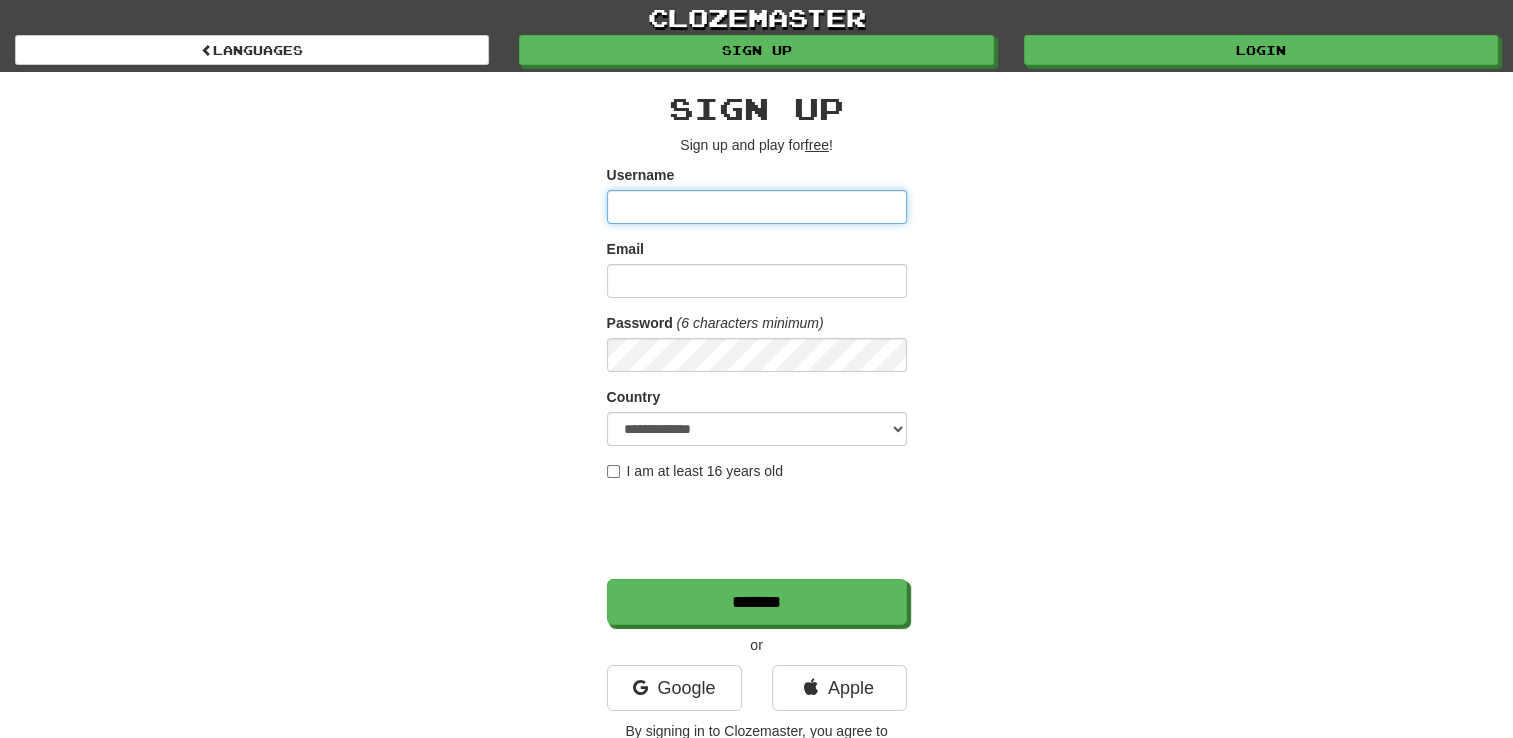 click on "Username" at bounding box center (757, 207) 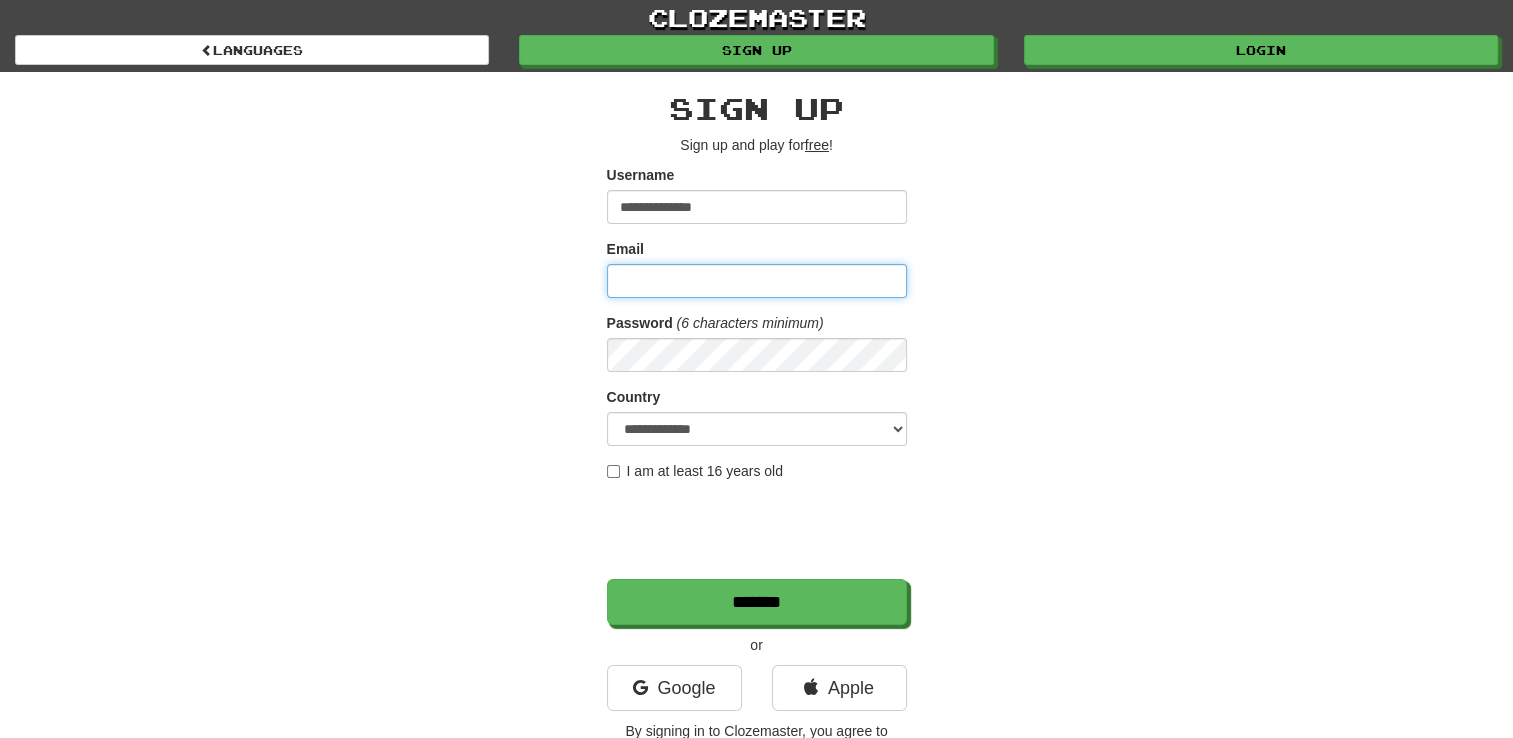 type on "**********" 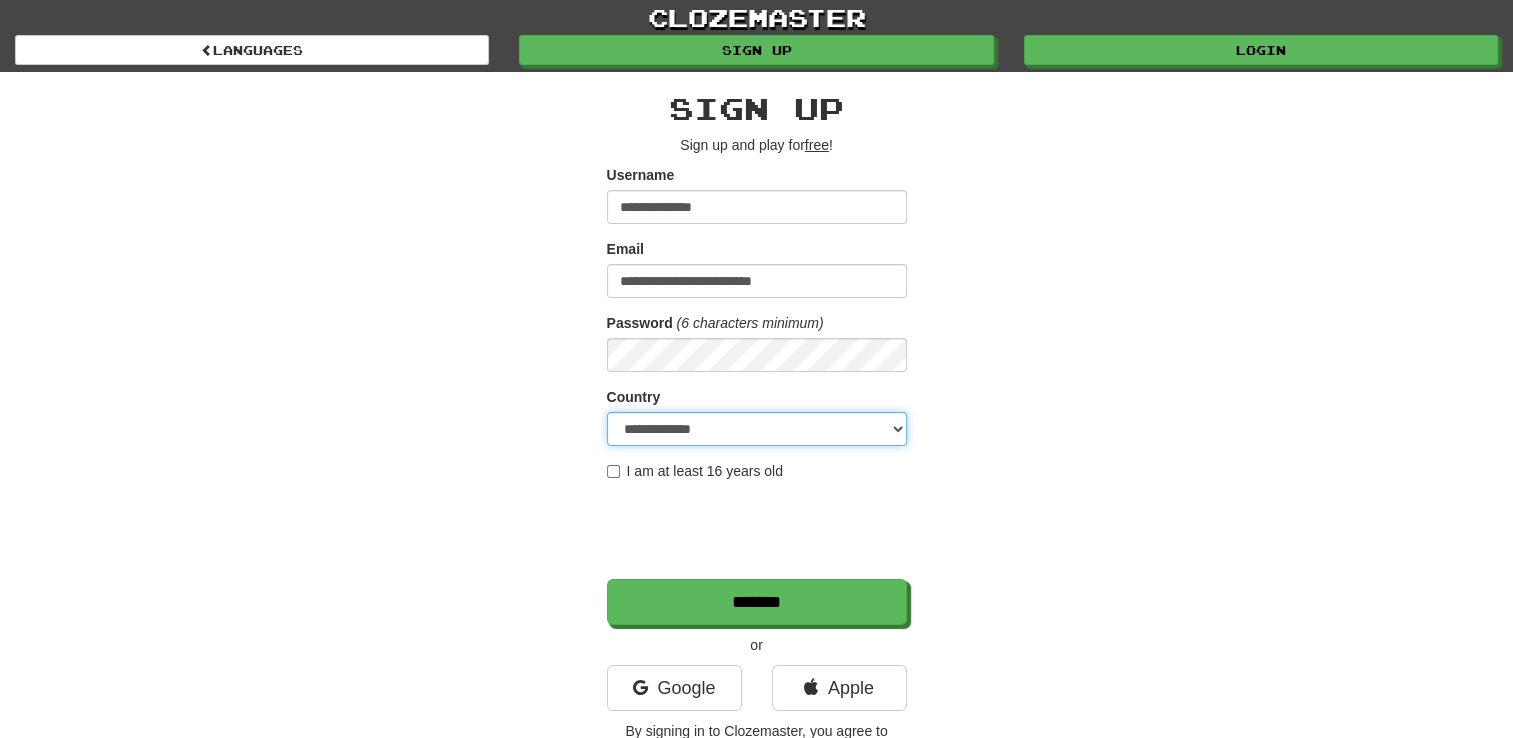 select on "**" 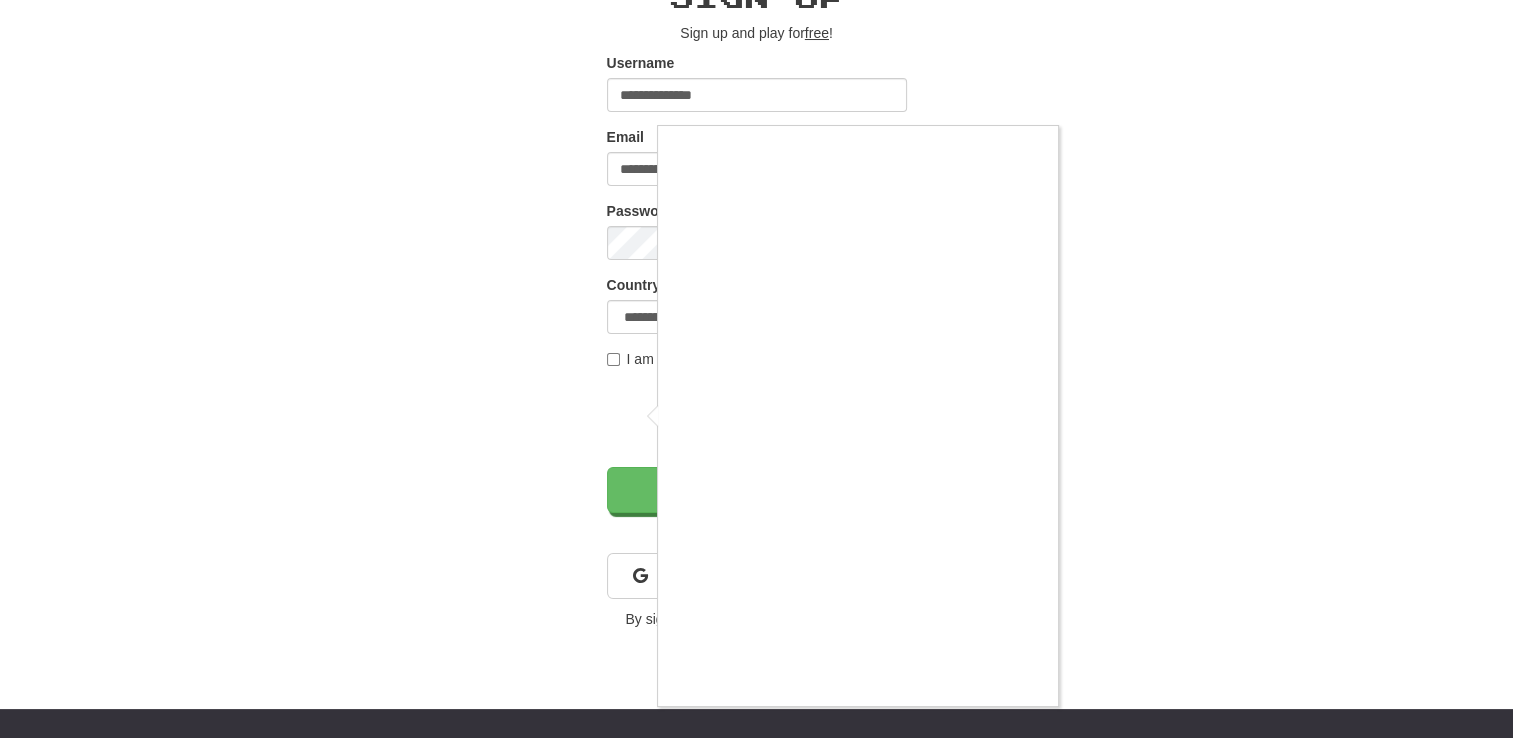 scroll, scrollTop: 116, scrollLeft: 0, axis: vertical 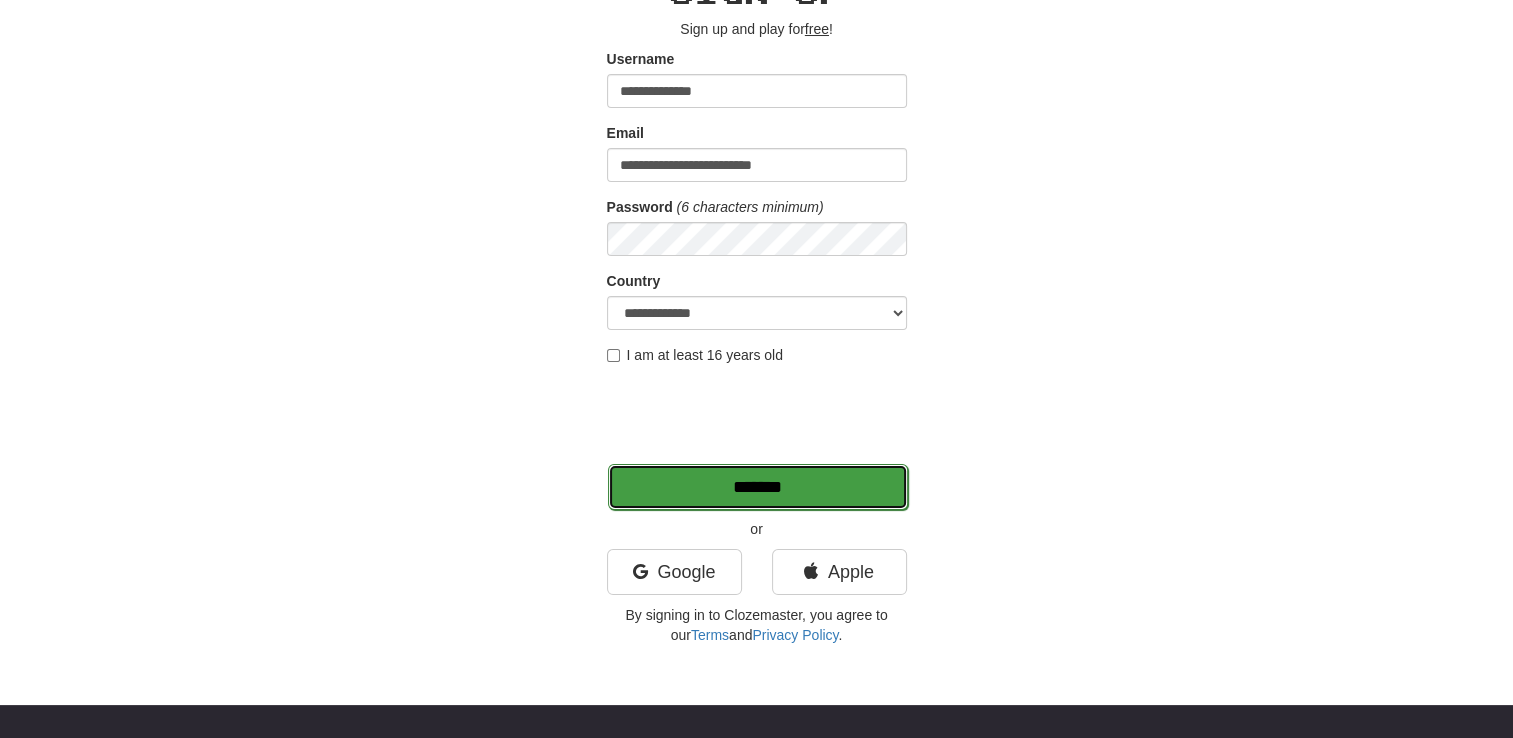 click on "*******" at bounding box center (758, 487) 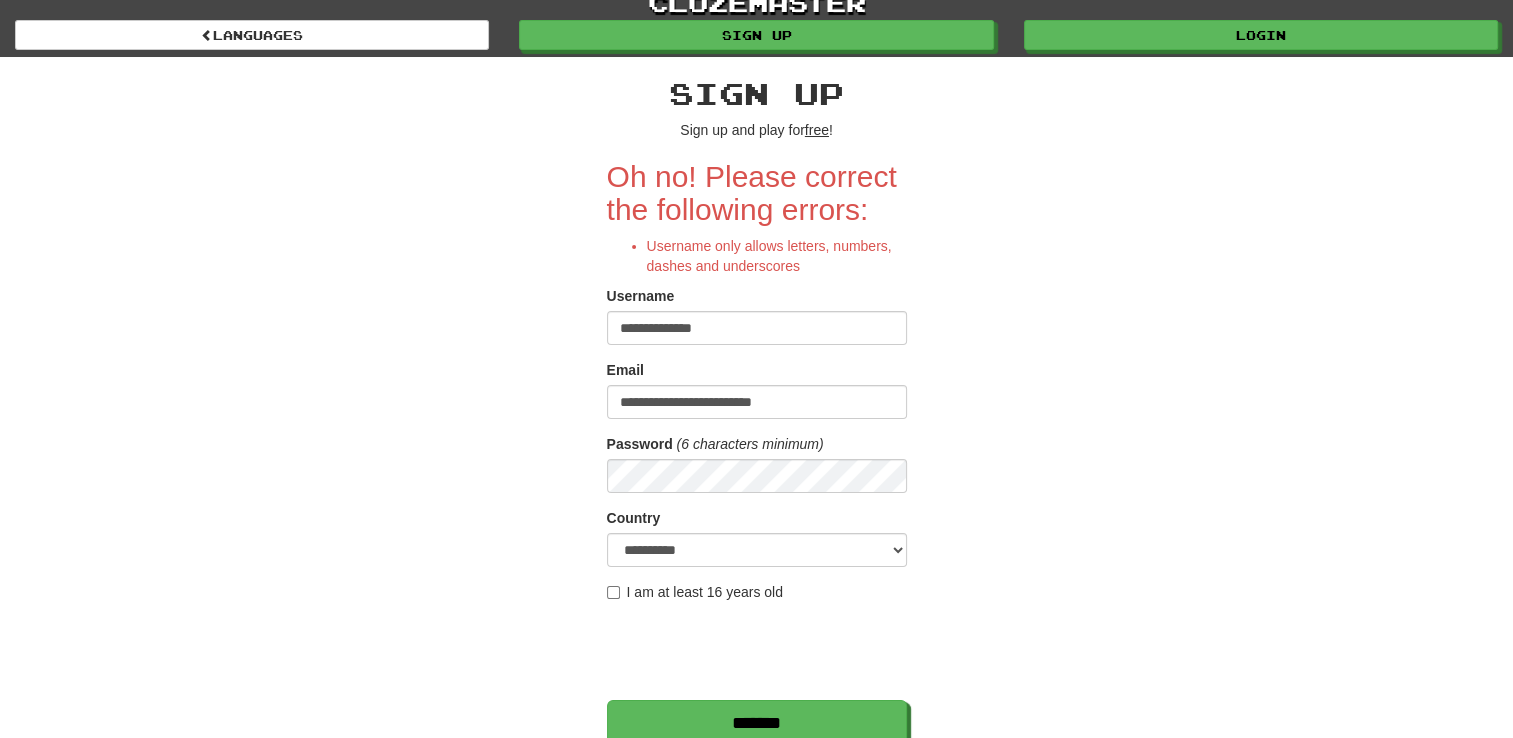 scroll, scrollTop: 16, scrollLeft: 0, axis: vertical 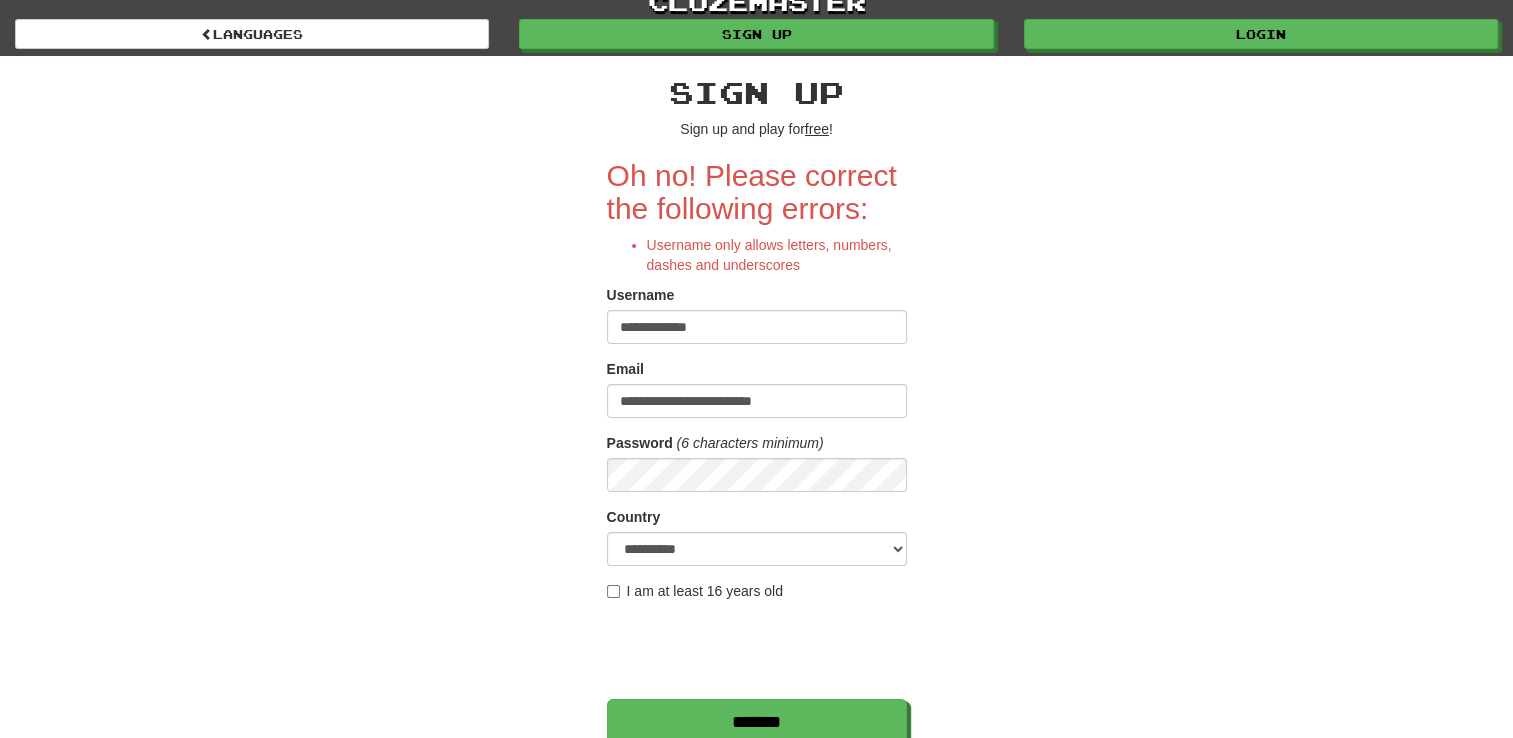 type on "**********" 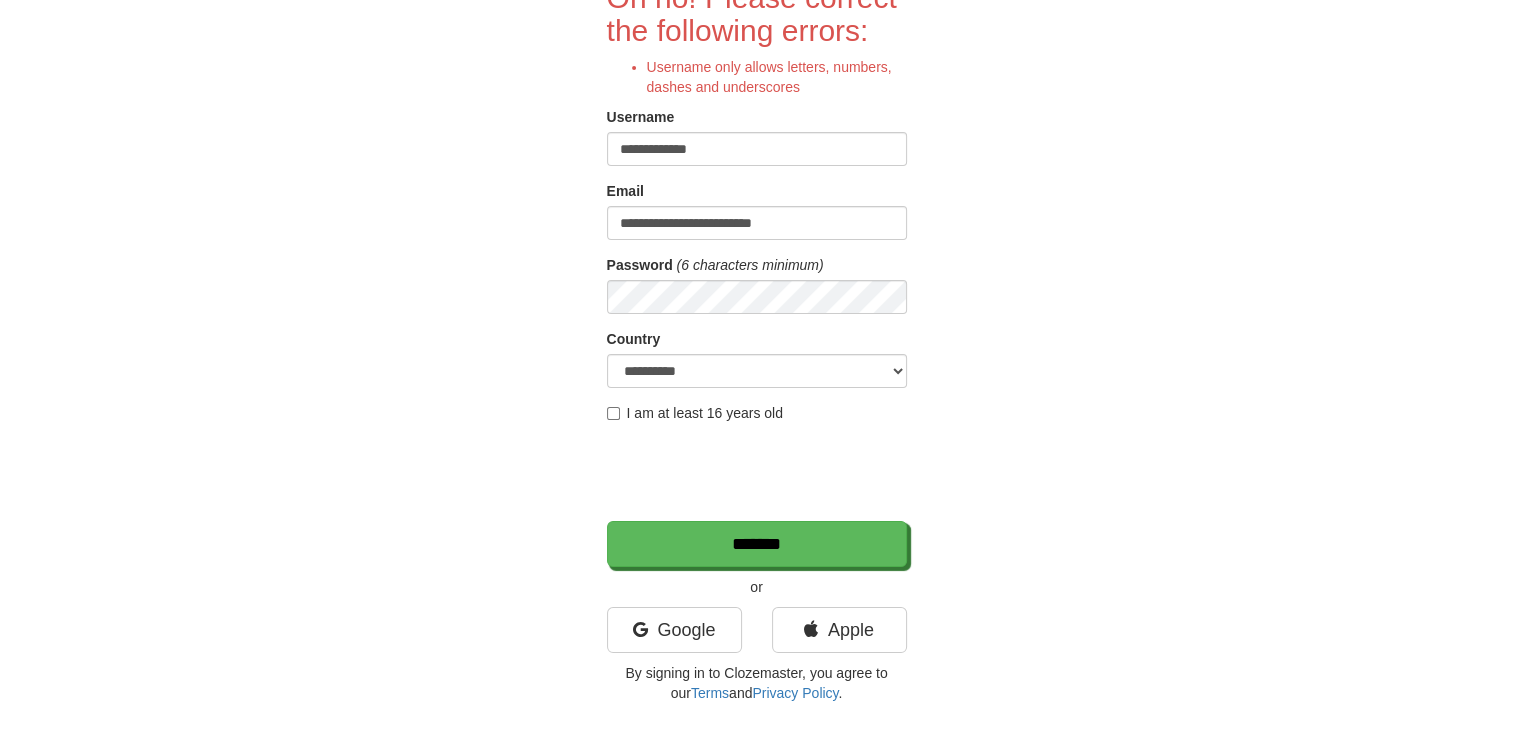 scroll, scrollTop: 246, scrollLeft: 0, axis: vertical 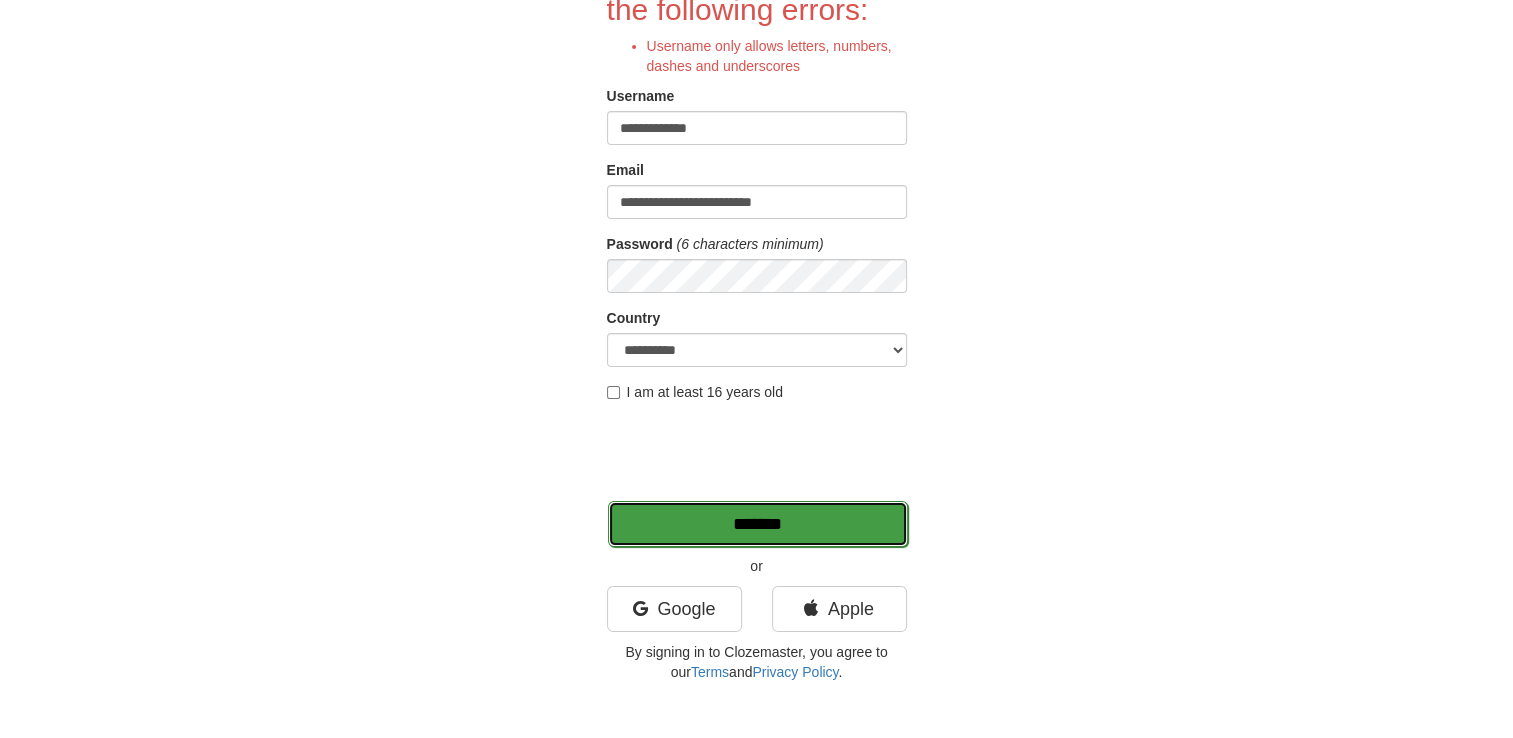 click on "*******" at bounding box center [758, 524] 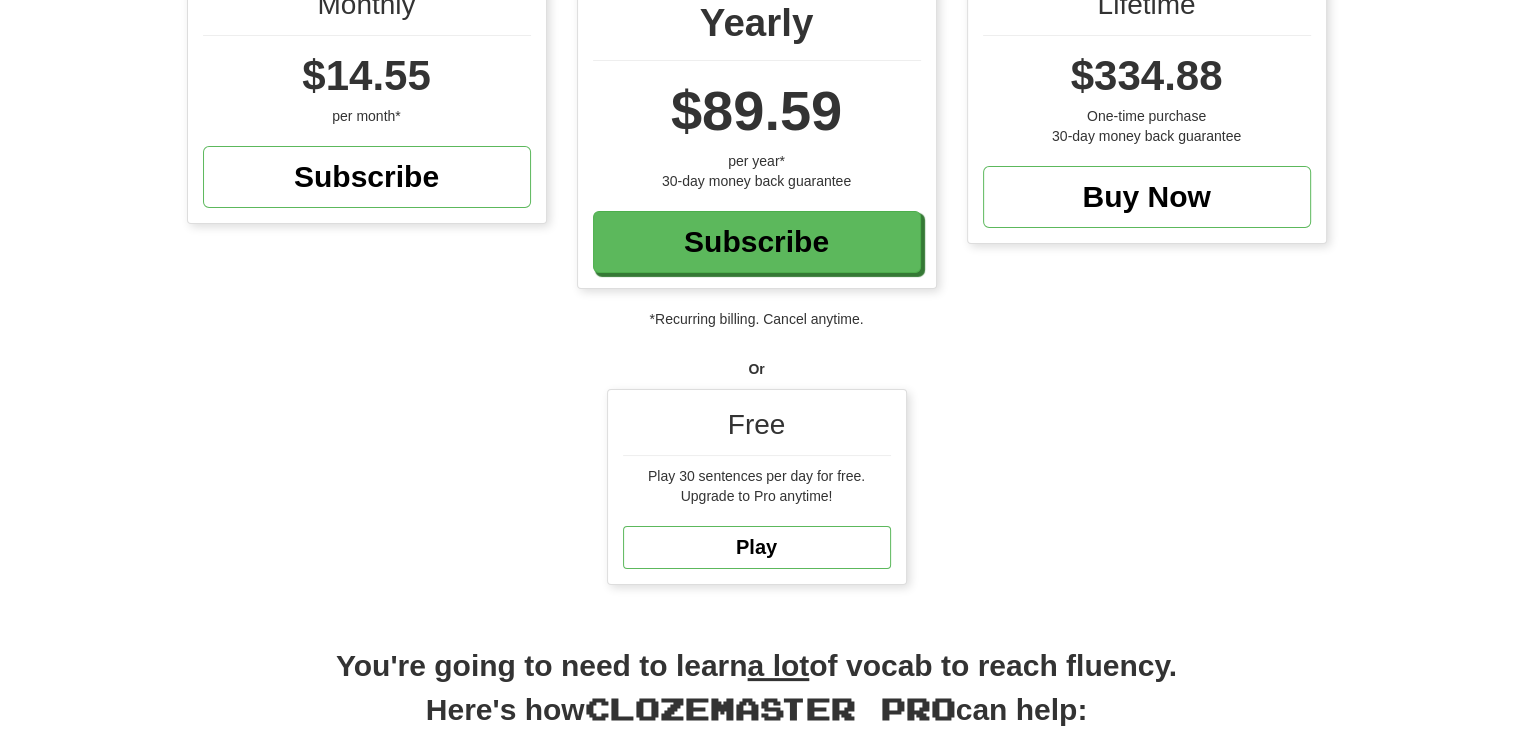 scroll, scrollTop: 260, scrollLeft: 0, axis: vertical 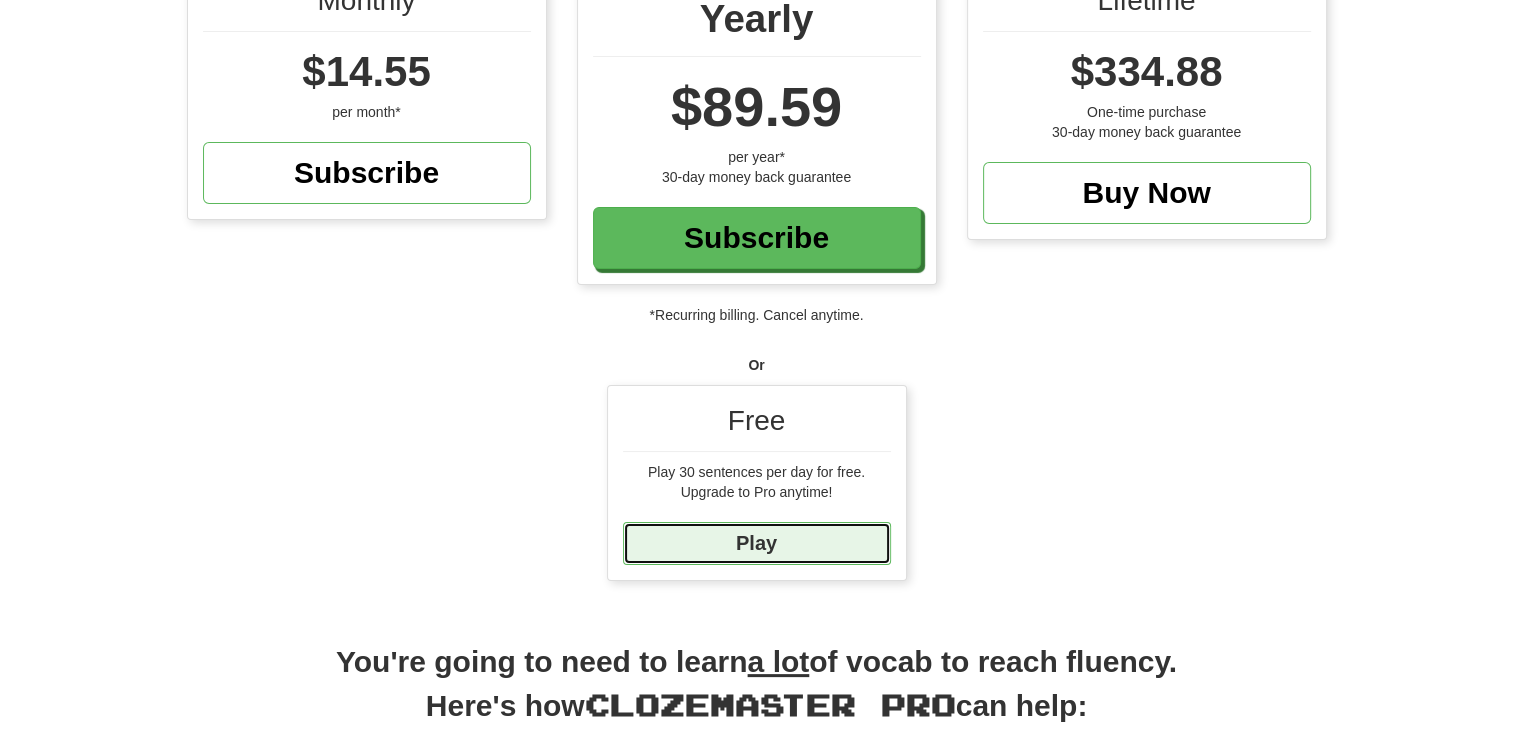 click on "Play" at bounding box center [757, 543] 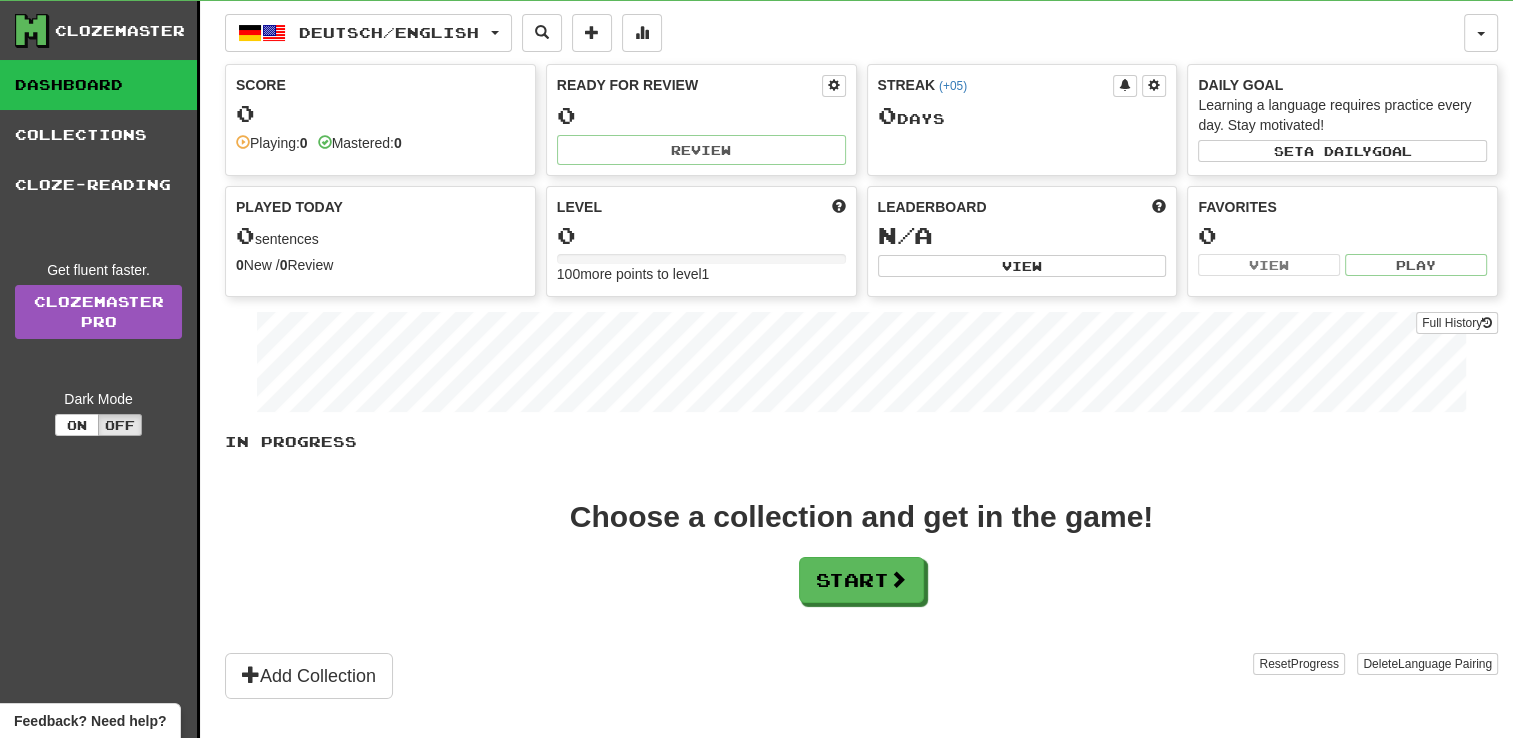 scroll, scrollTop: 0, scrollLeft: 0, axis: both 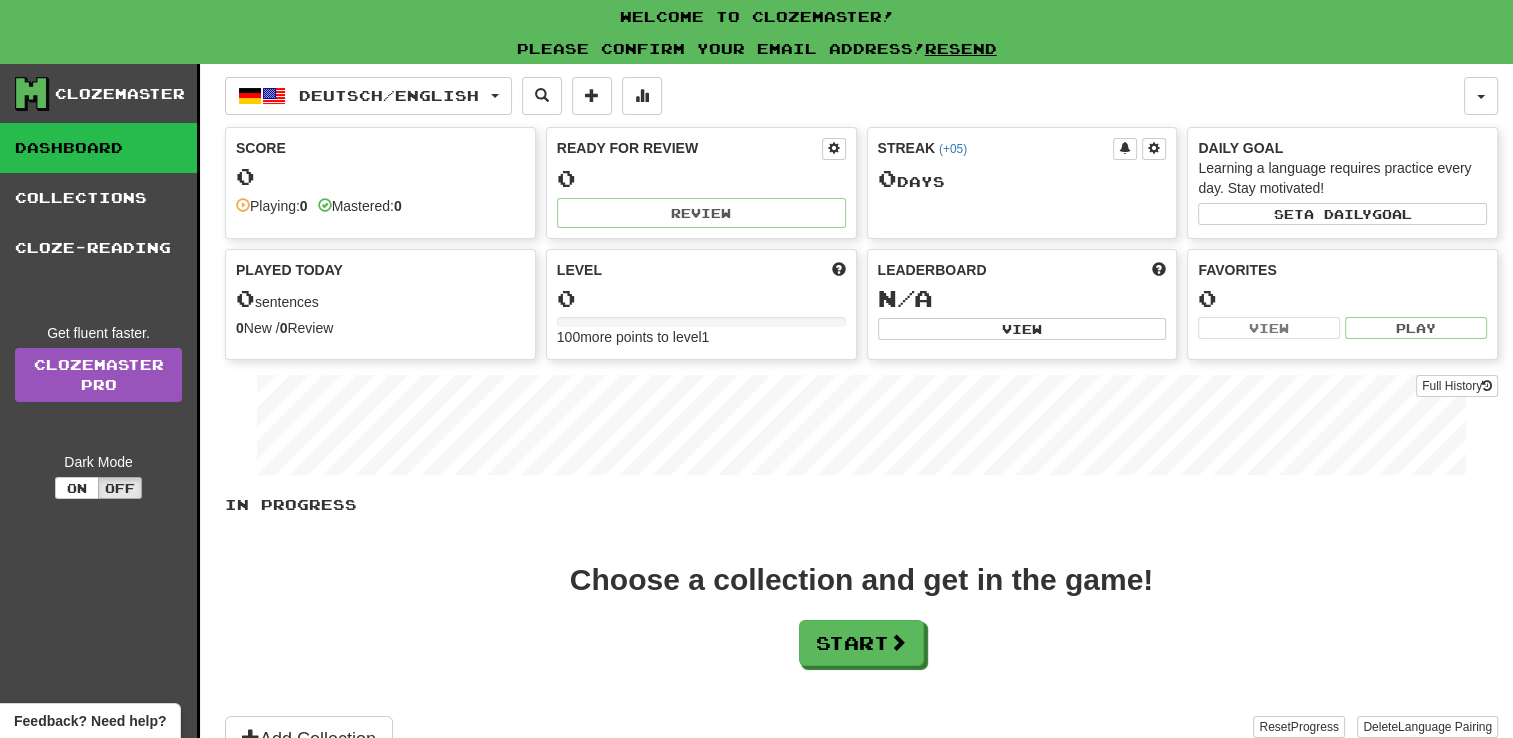 click on "Playing:  0  Mastered:  0" at bounding box center (380, 206) 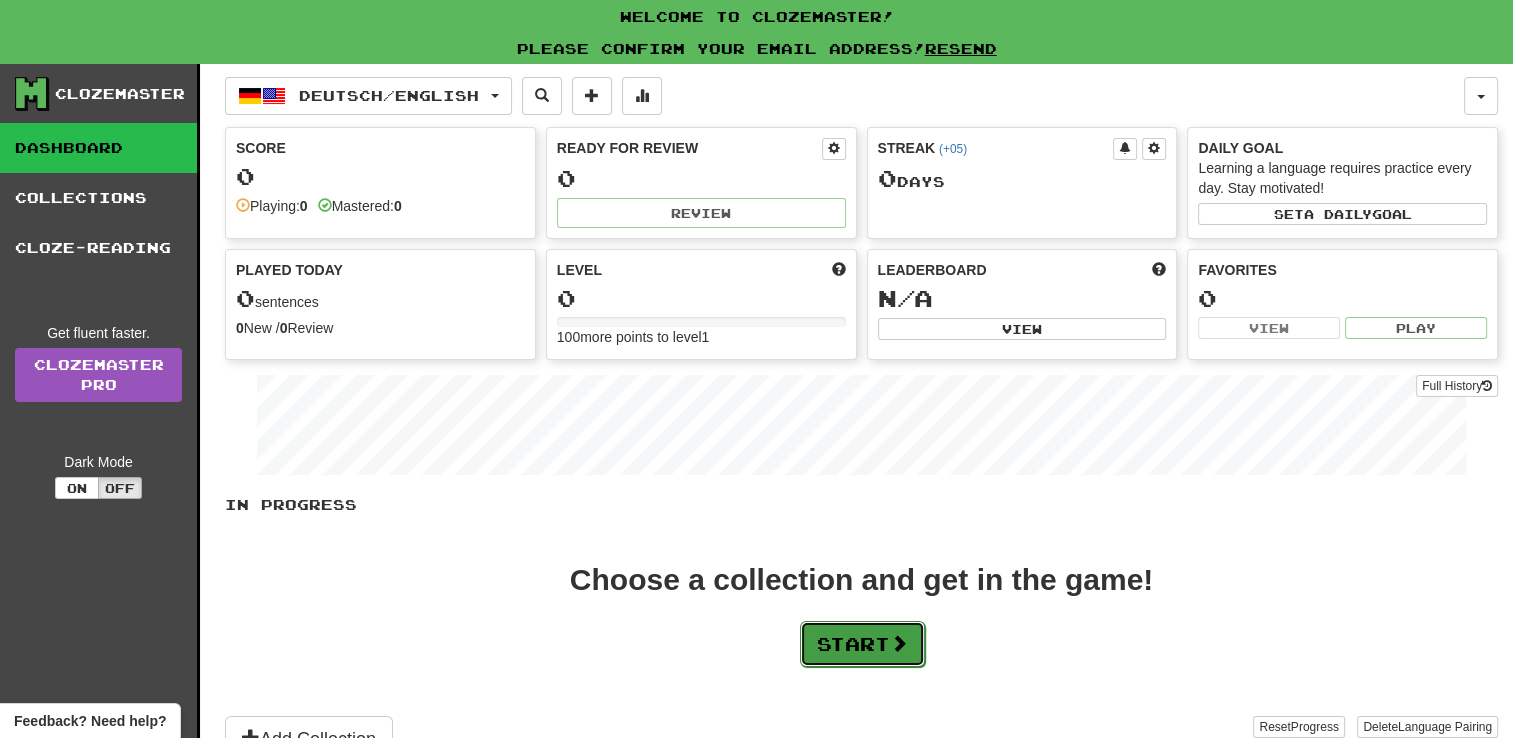 click on "Start" at bounding box center [862, 644] 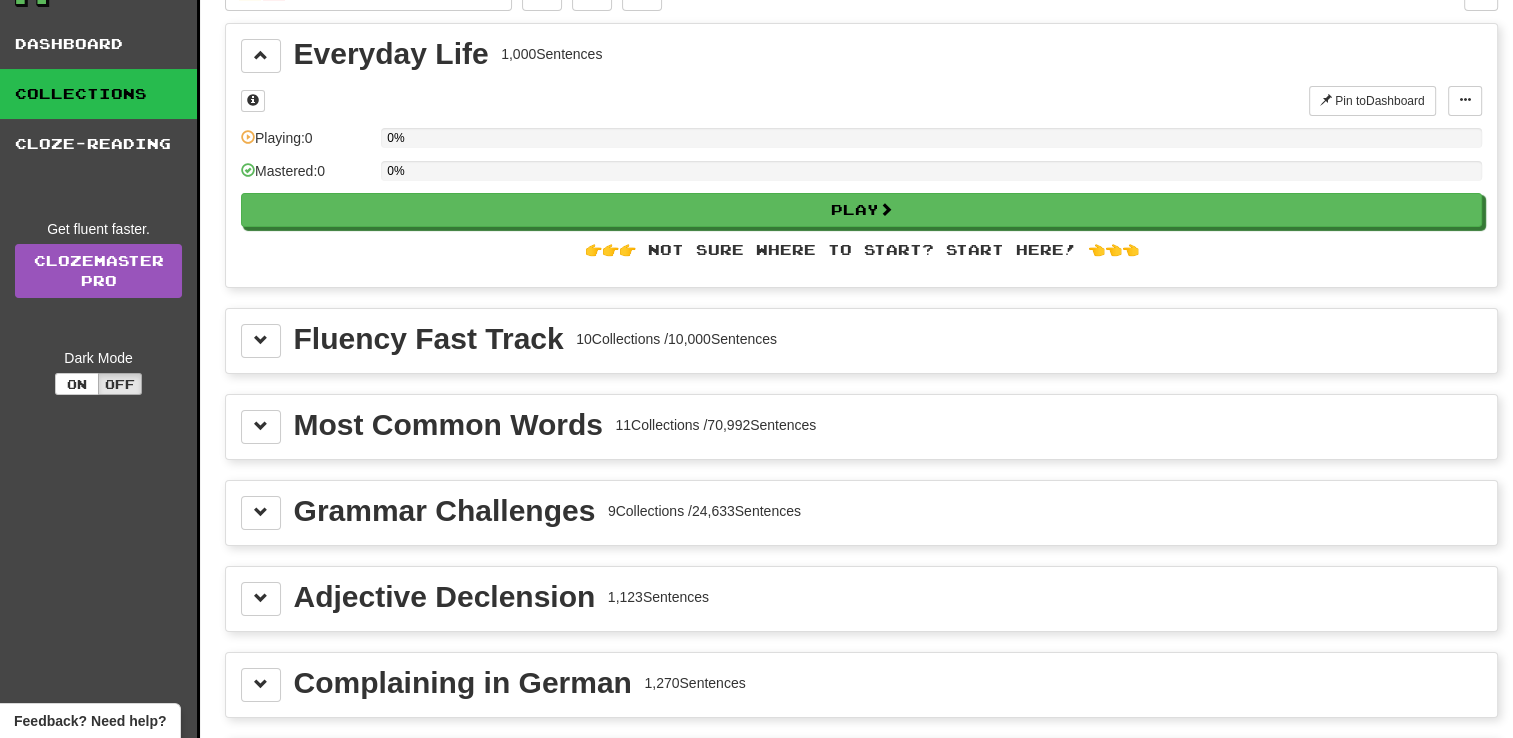 scroll, scrollTop: 106, scrollLeft: 0, axis: vertical 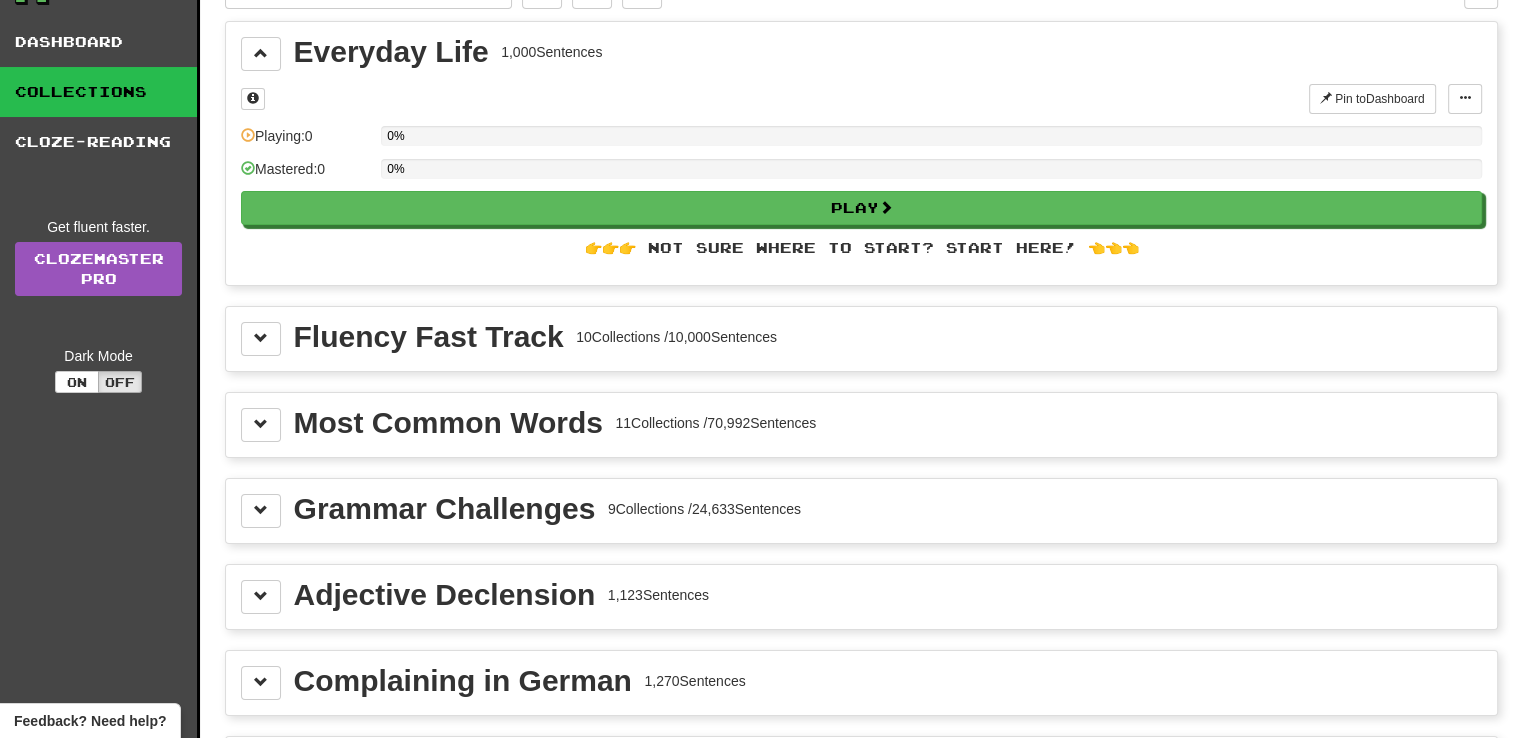 click on "Fluency Fast Track" at bounding box center [429, 337] 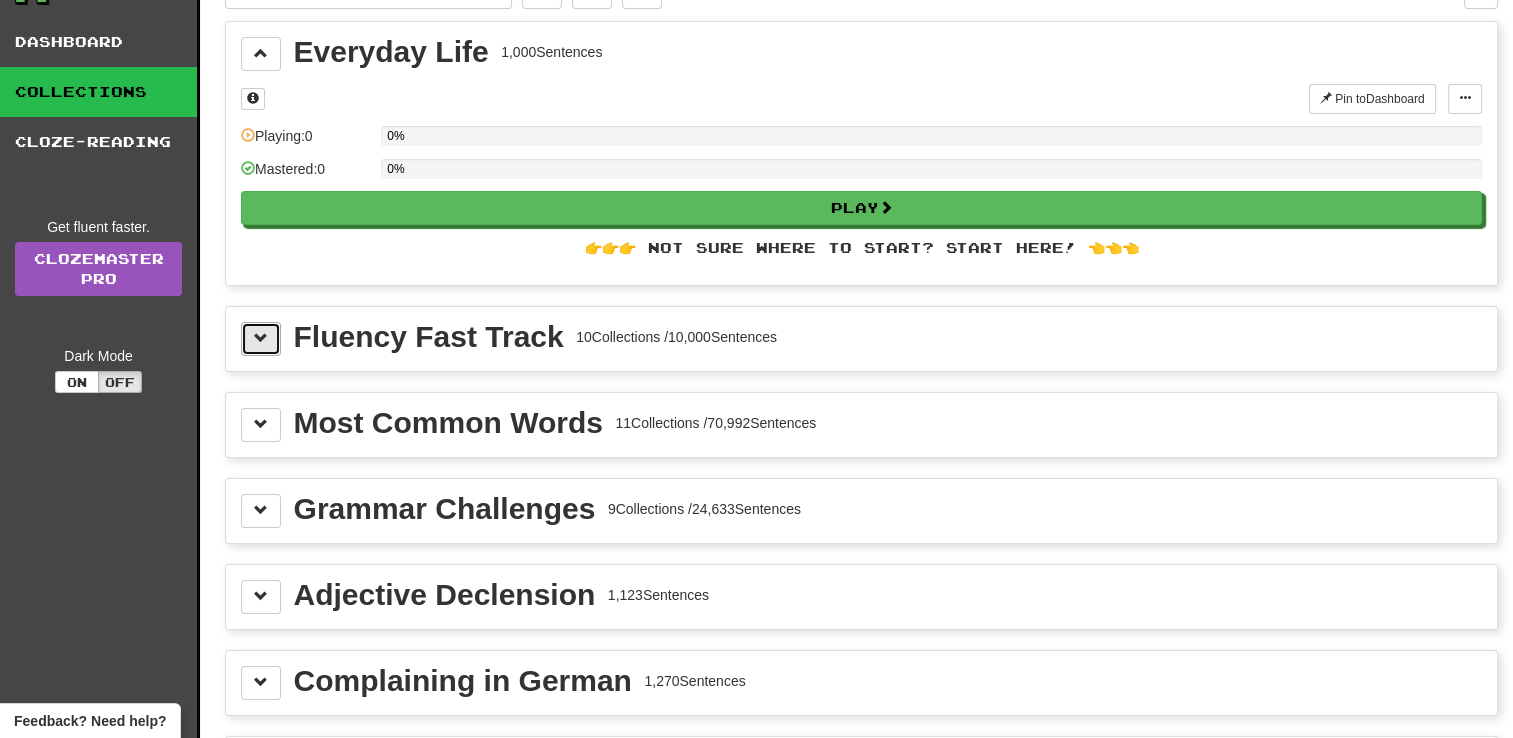 click at bounding box center [261, 338] 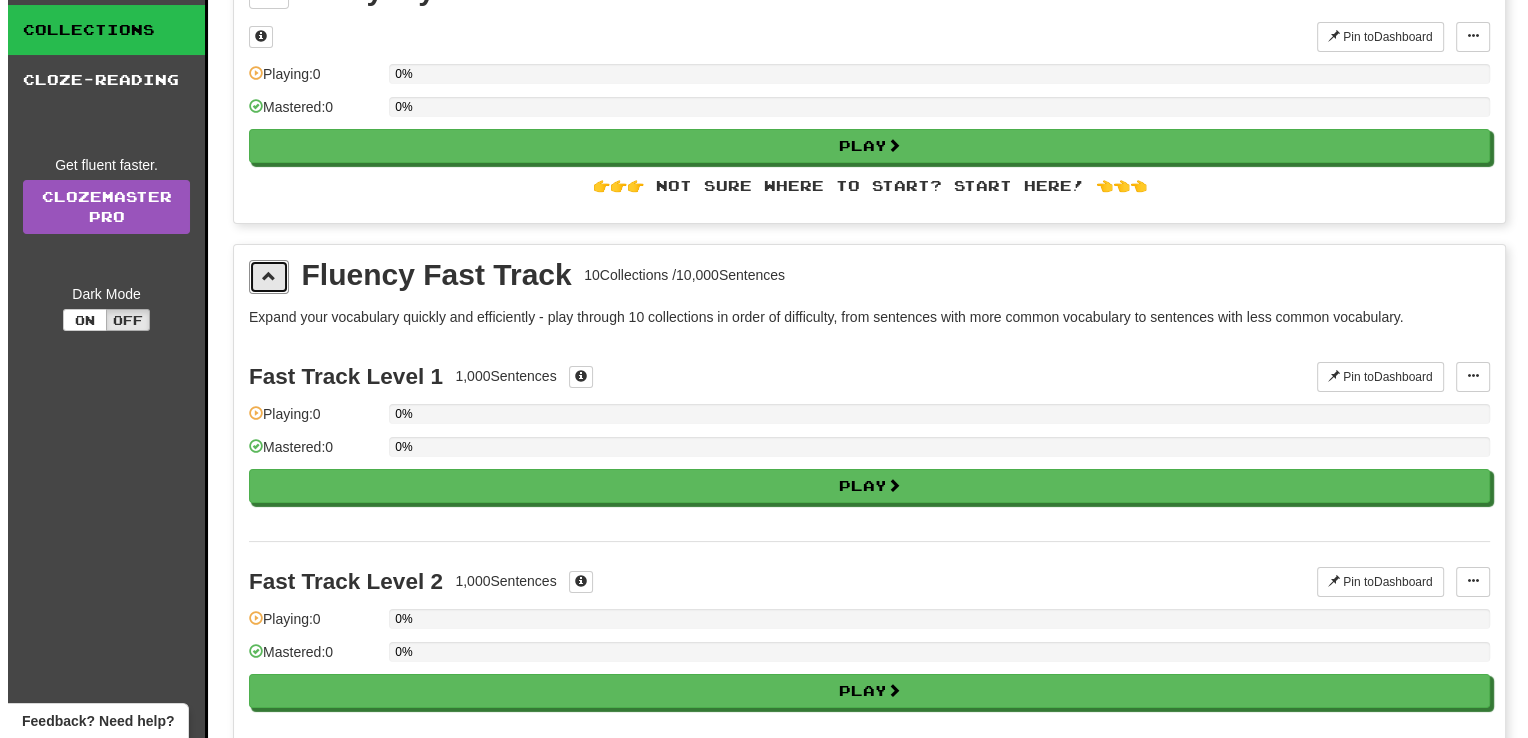 scroll, scrollTop: 176, scrollLeft: 0, axis: vertical 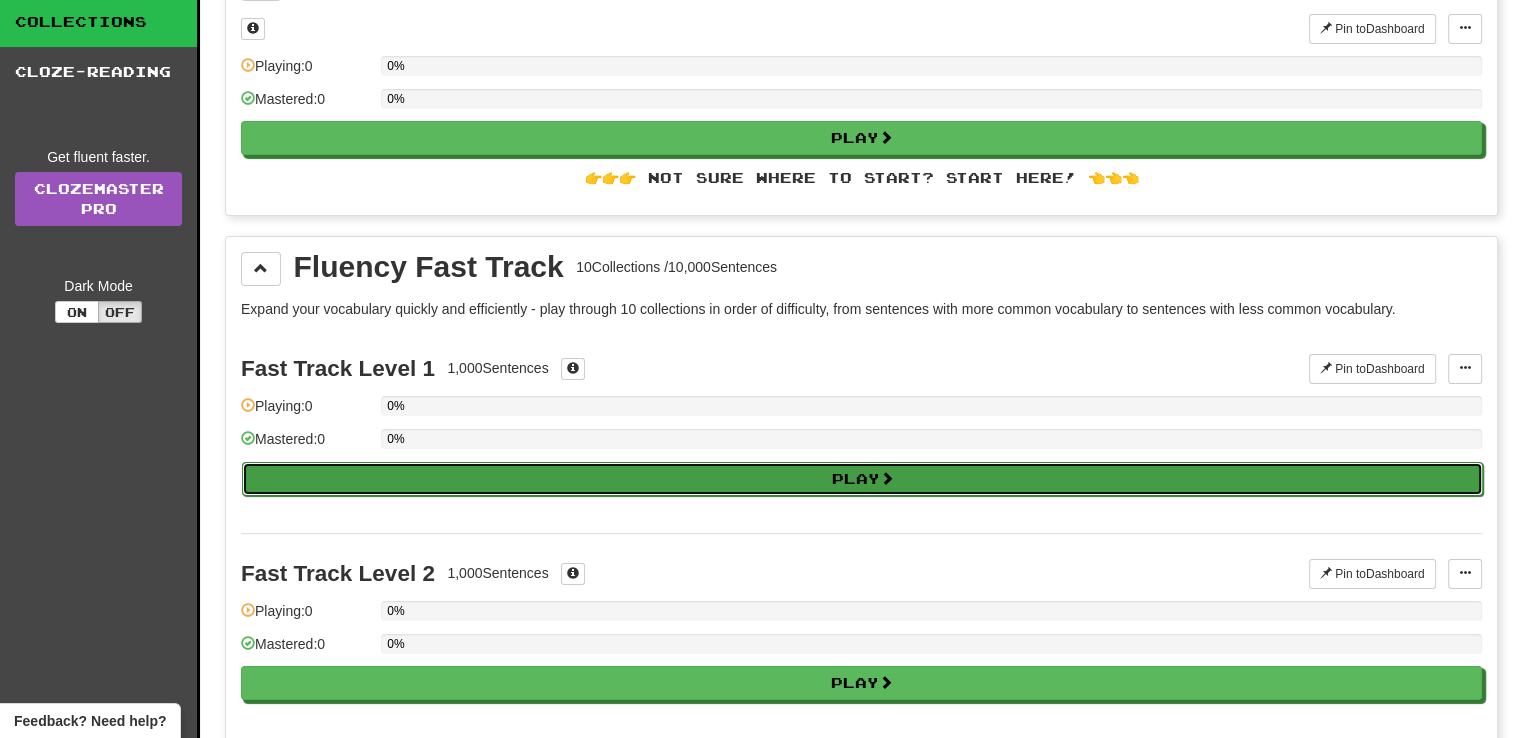 click on "Play" at bounding box center (862, 479) 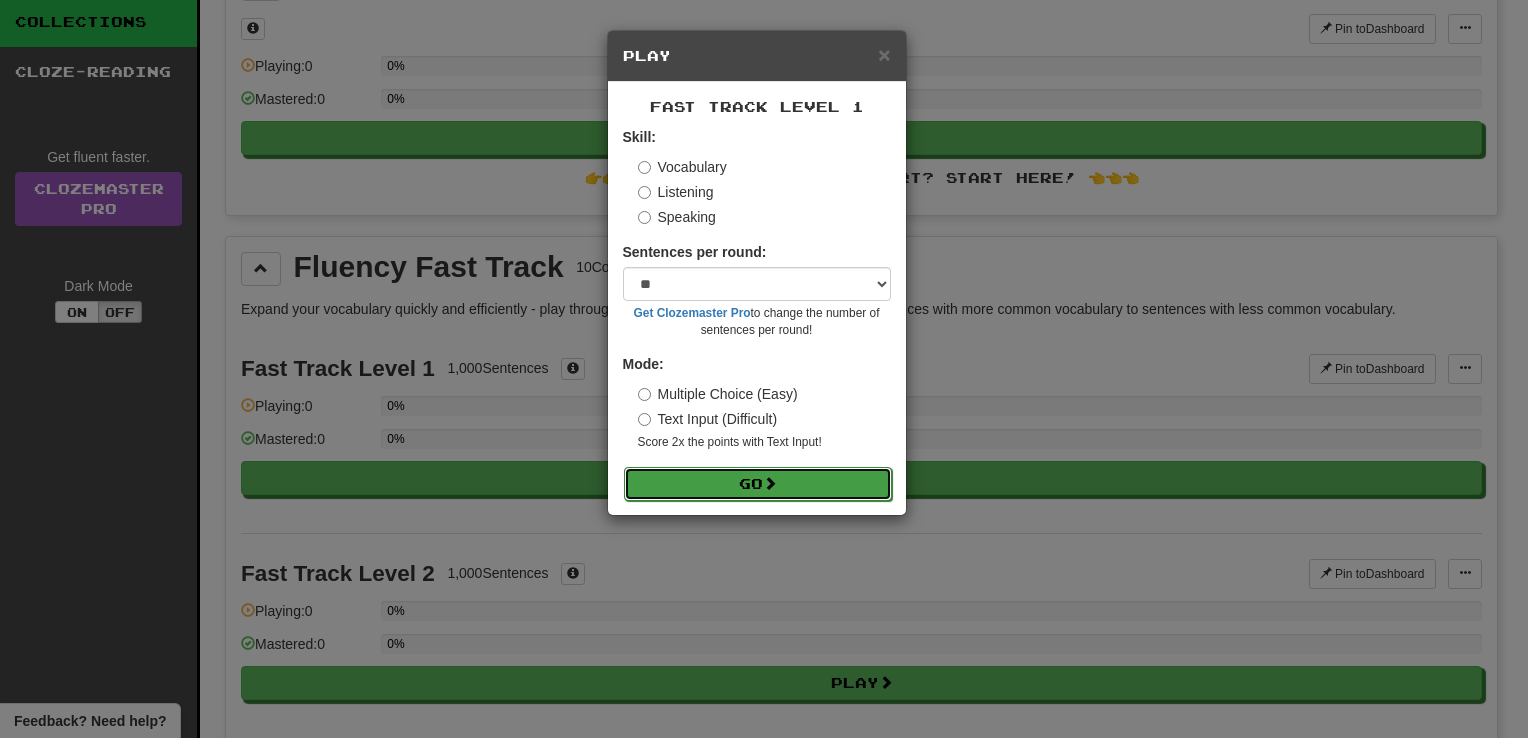 click on "Go" at bounding box center (758, 484) 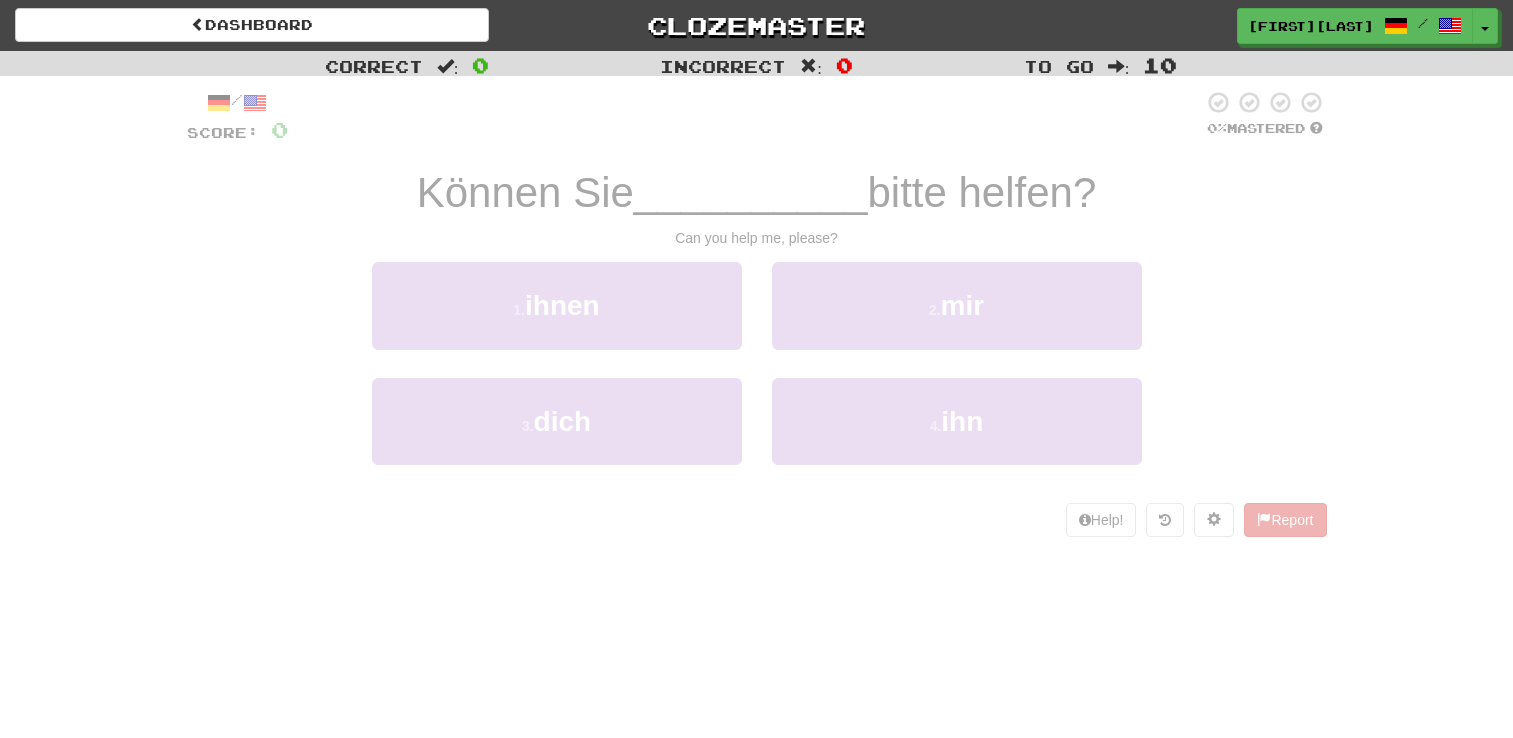 scroll, scrollTop: 0, scrollLeft: 0, axis: both 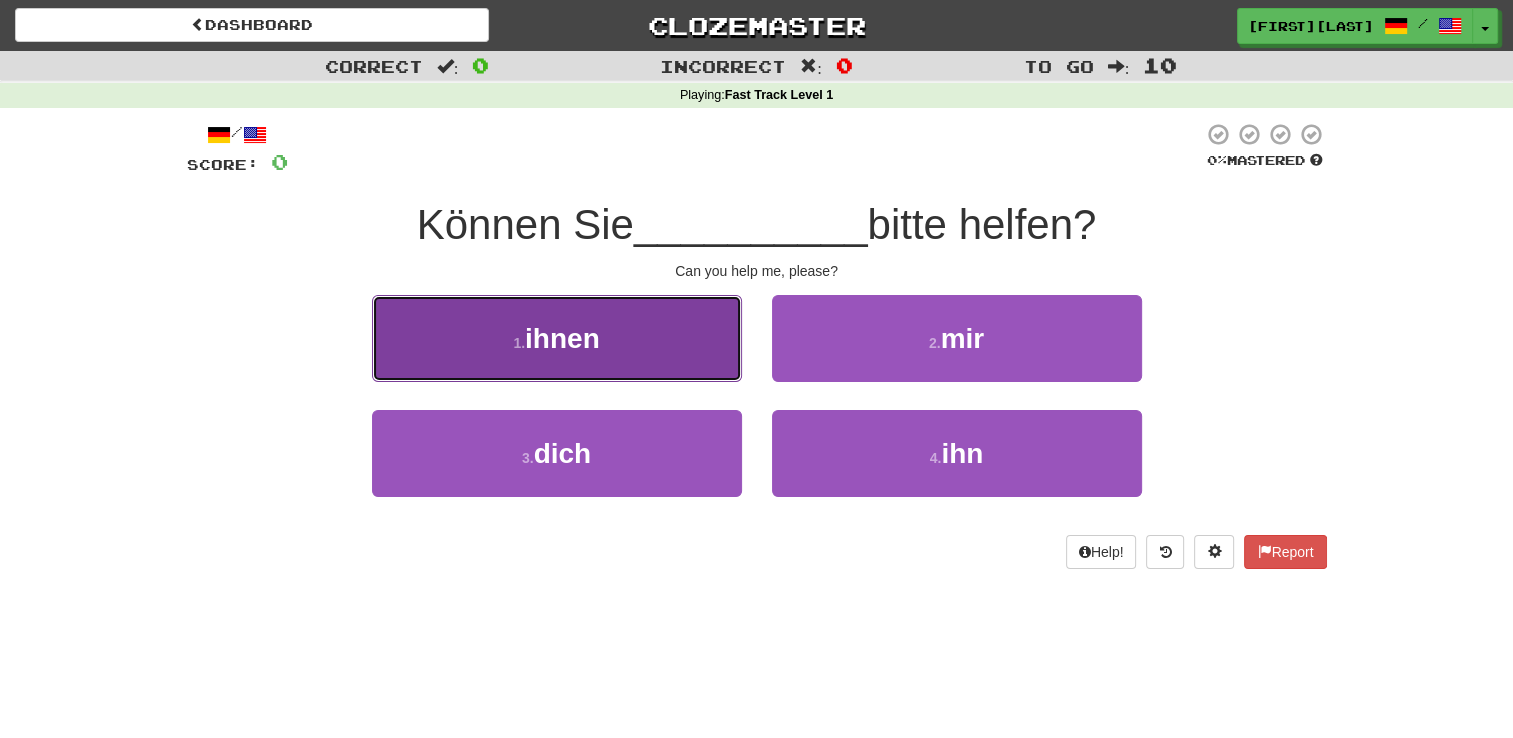 click on "1 .  ihnen" at bounding box center (557, 338) 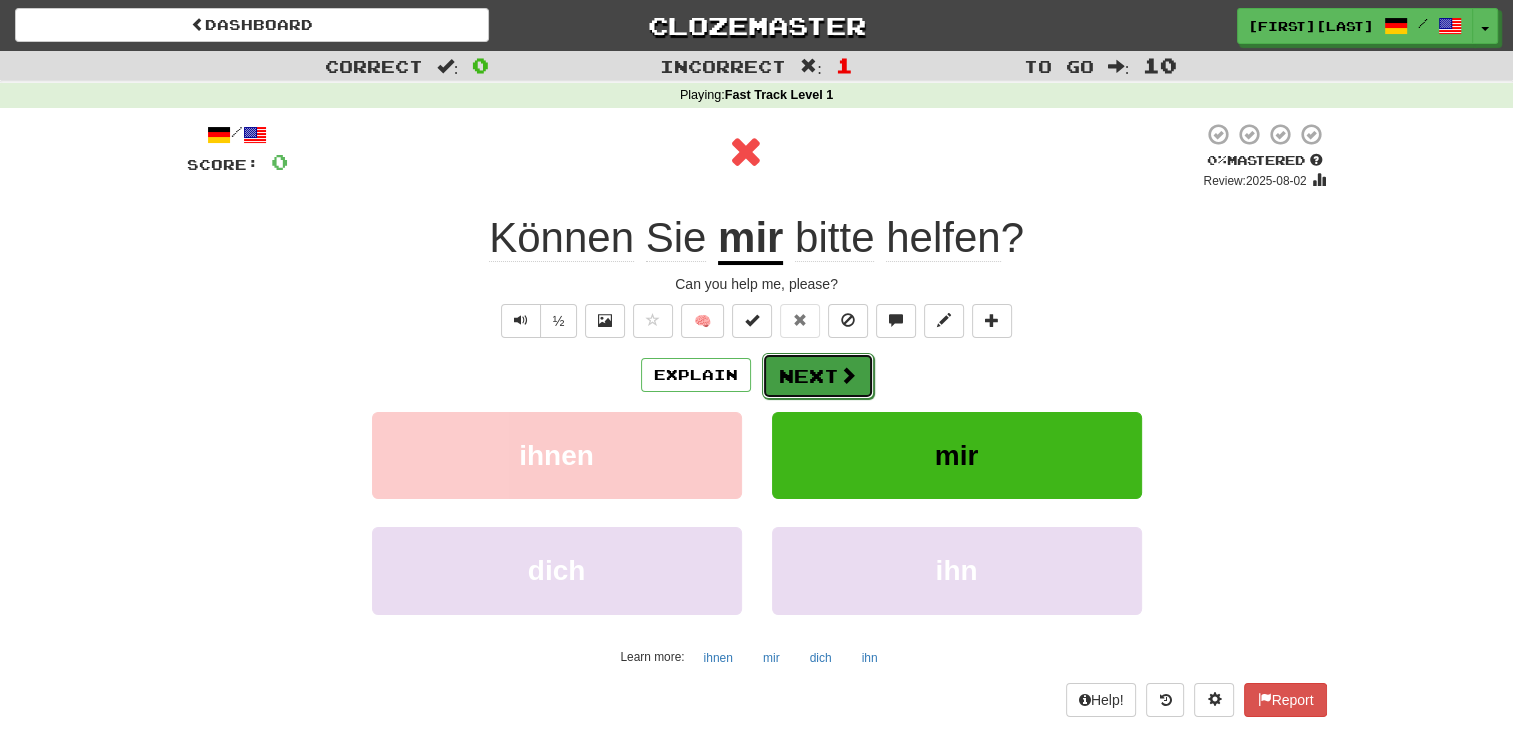 click on "Next" at bounding box center (818, 376) 